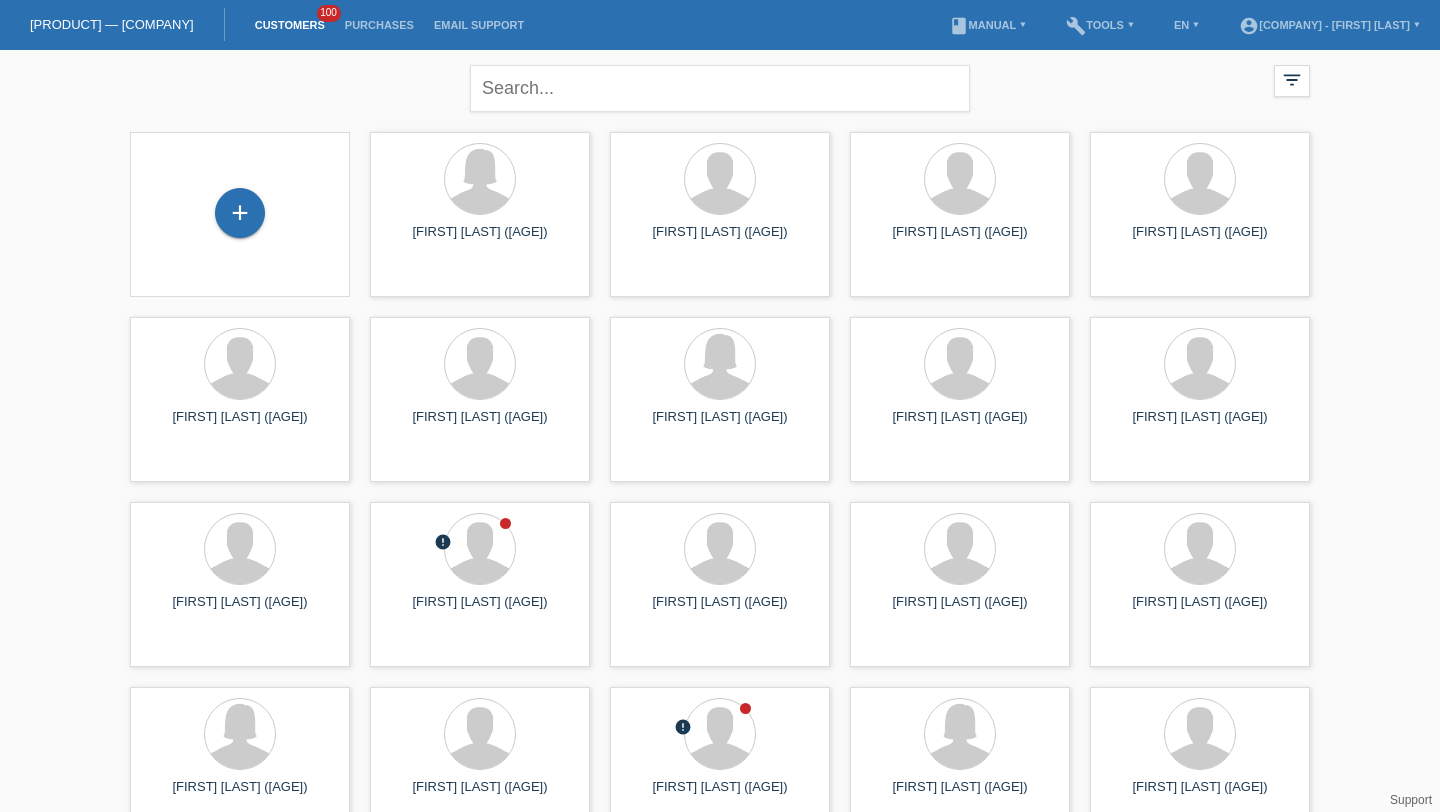 scroll, scrollTop: 0, scrollLeft: 0, axis: both 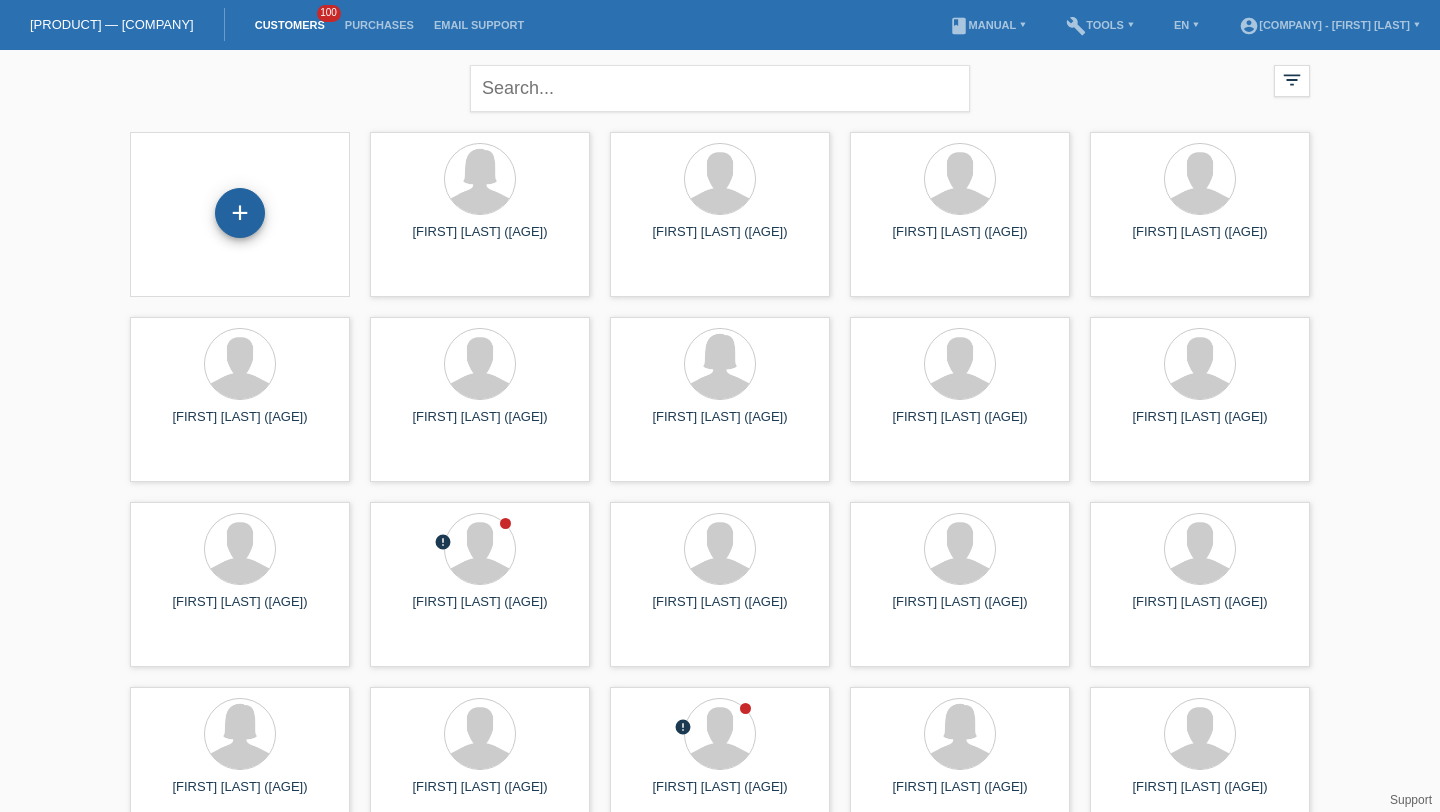 click on "+" at bounding box center (240, 213) 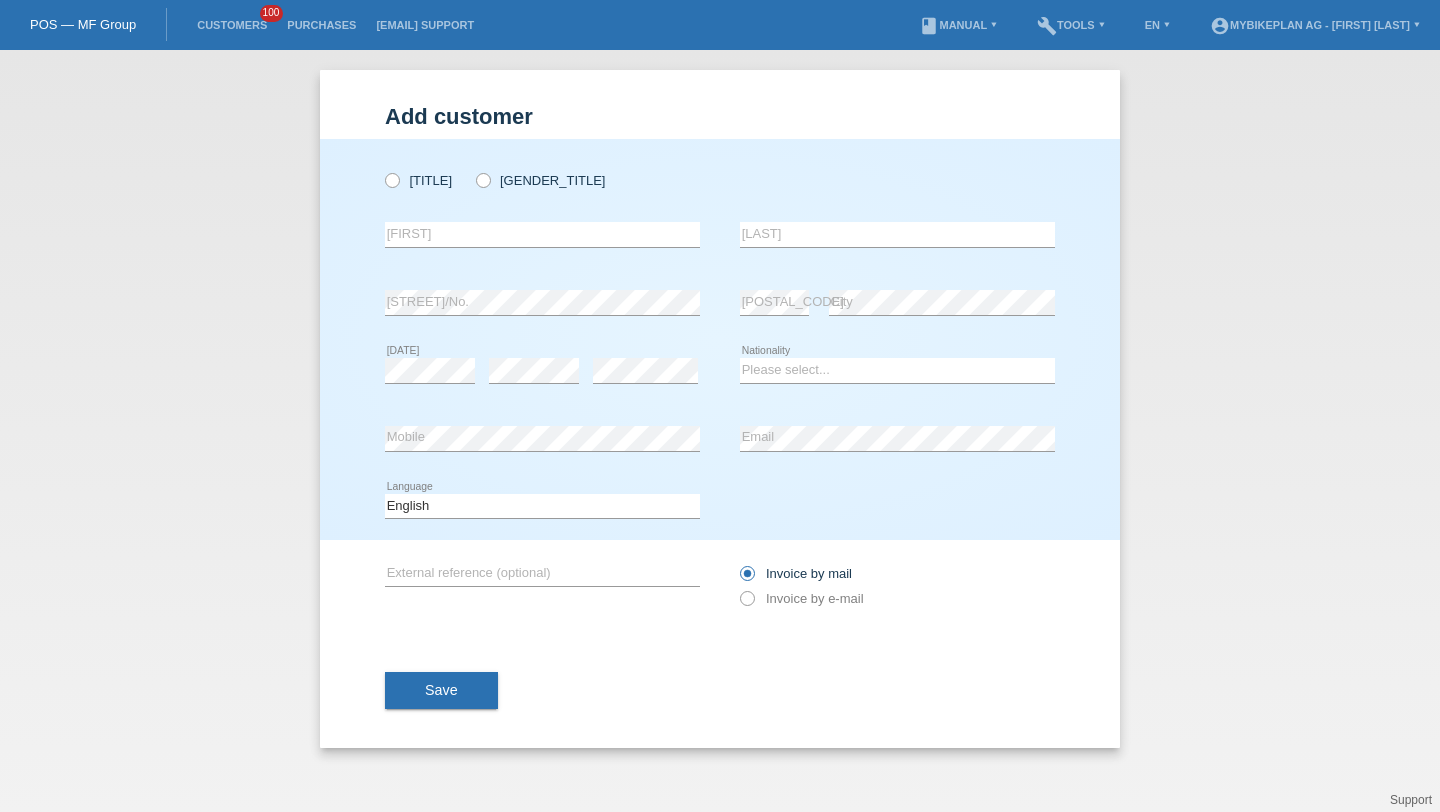 scroll, scrollTop: 0, scrollLeft: 0, axis: both 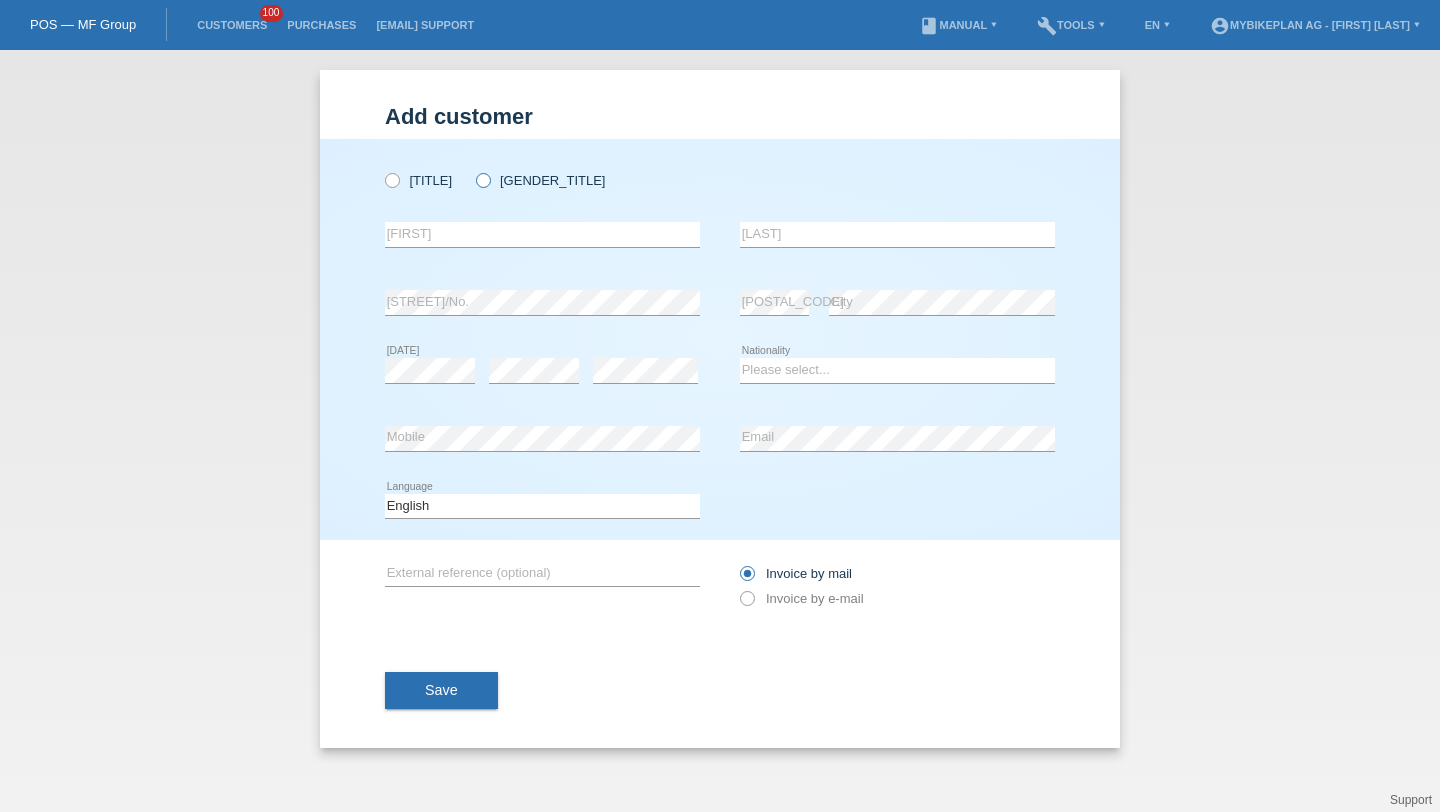 click at bounding box center [472, 170] 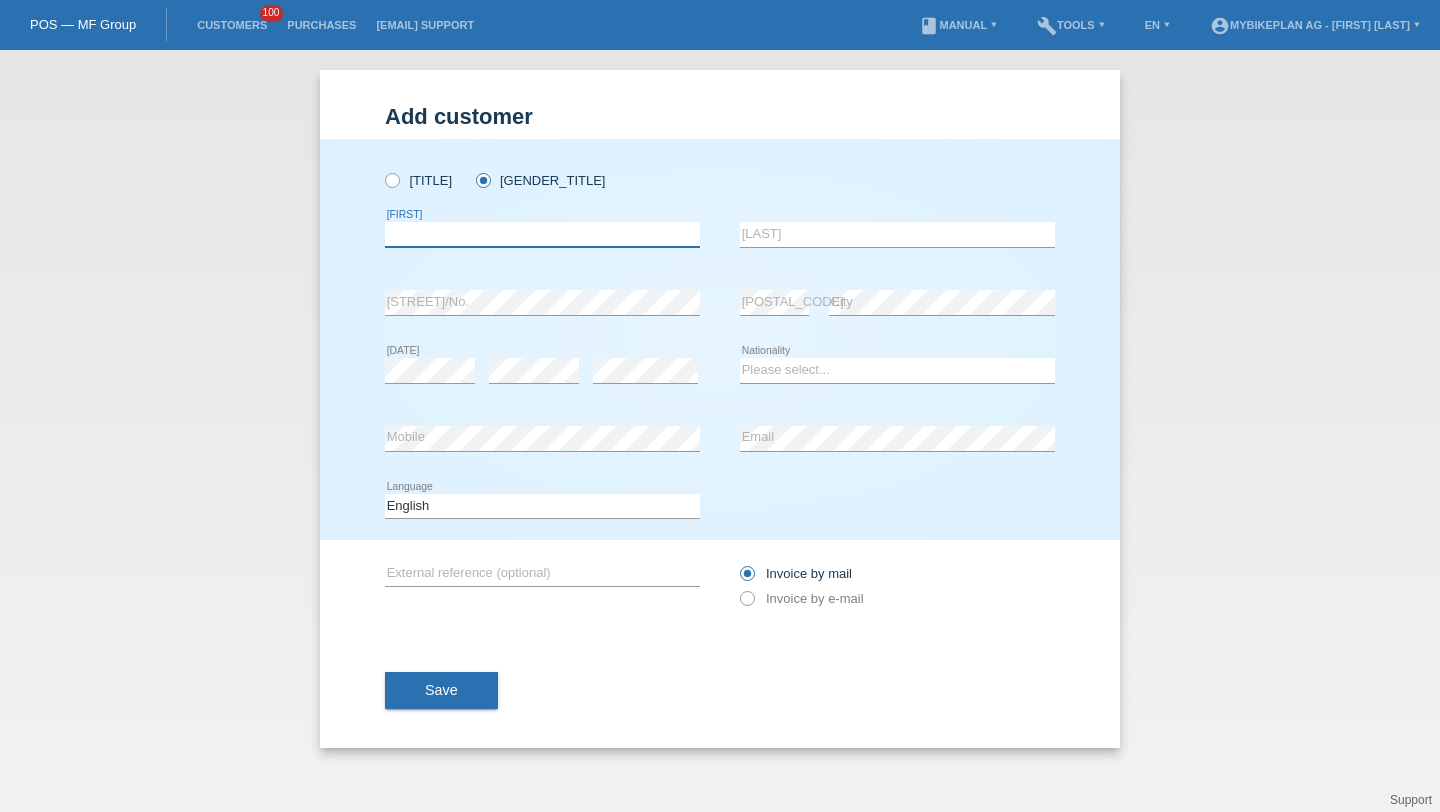 click at bounding box center (542, 234) 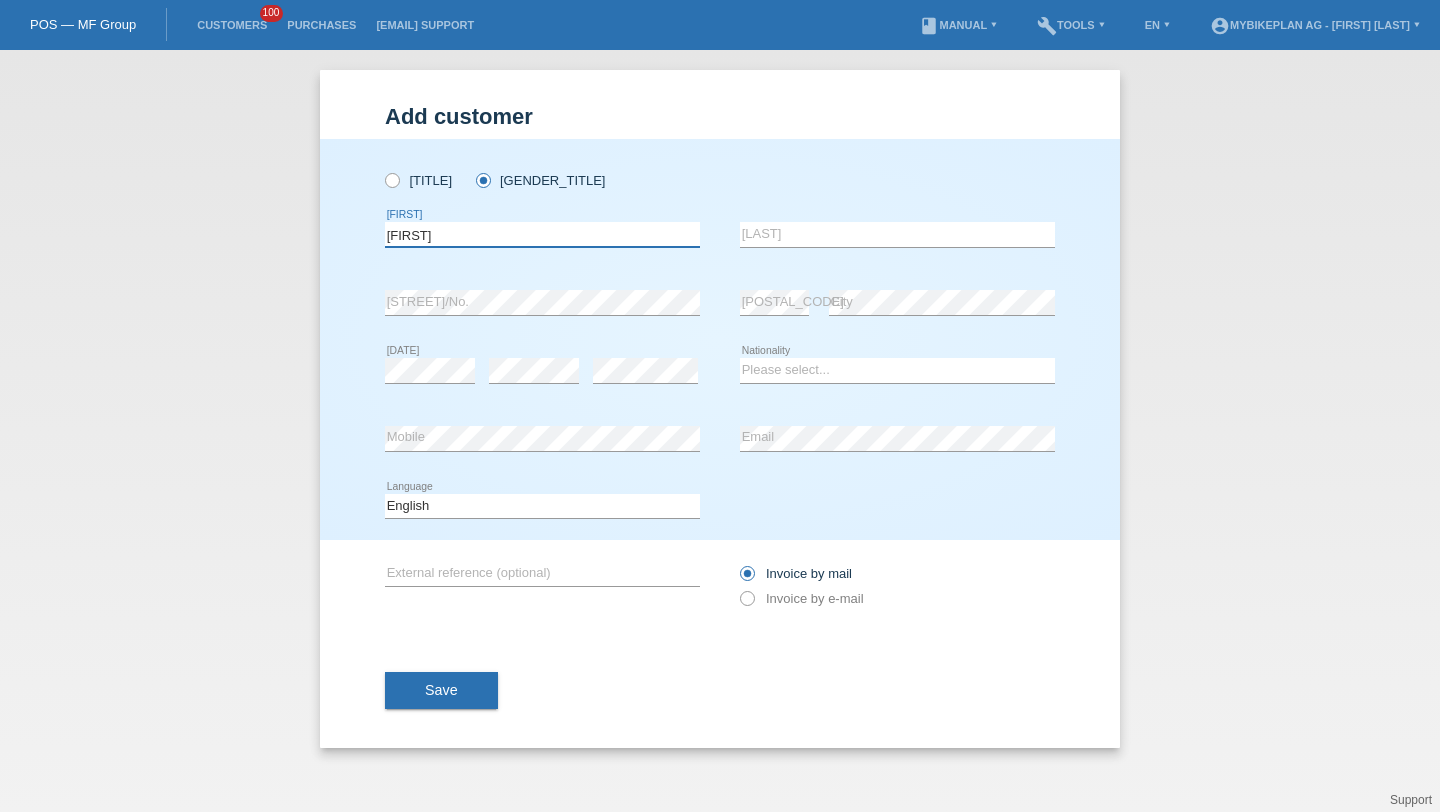 type on "Joëlle" 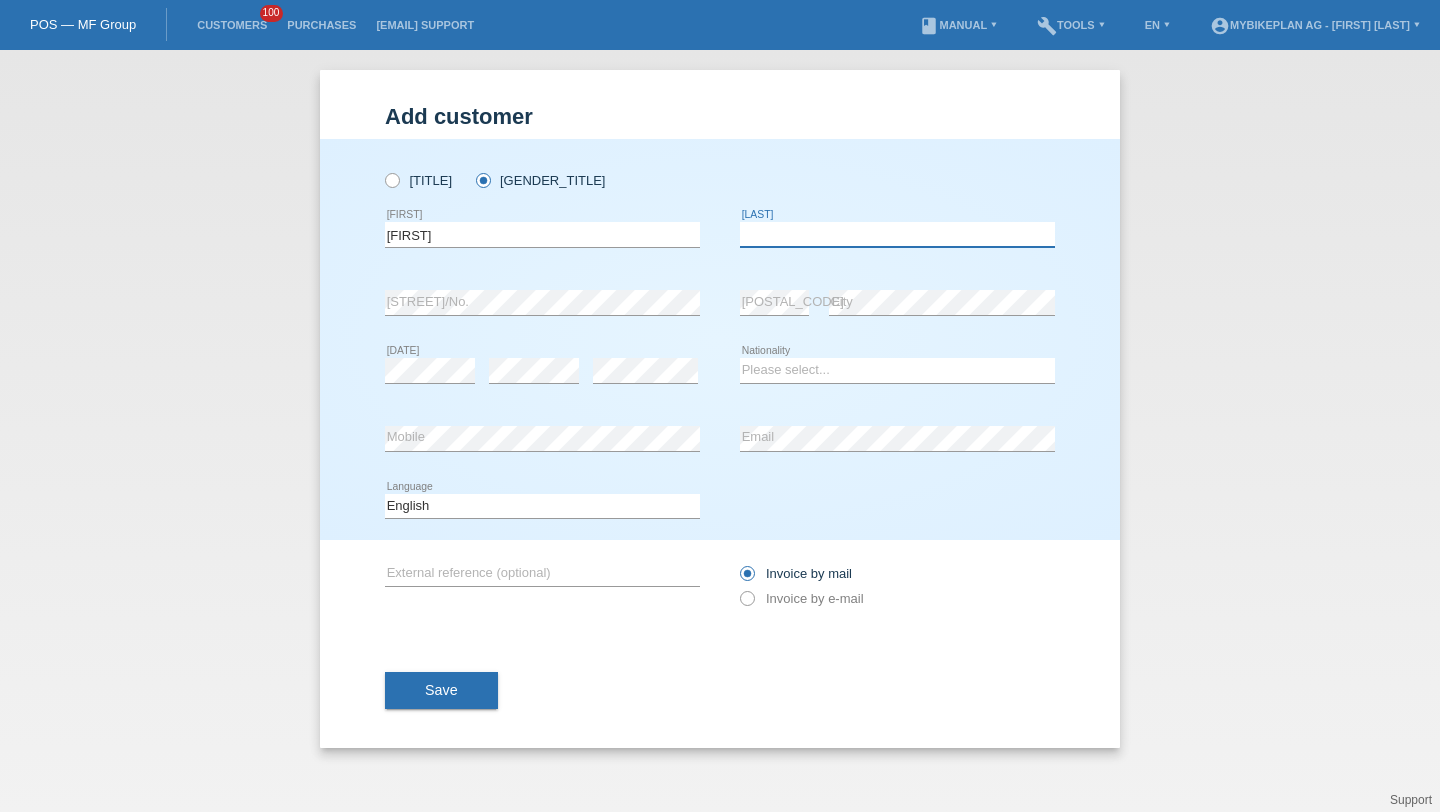 click at bounding box center [897, 234] 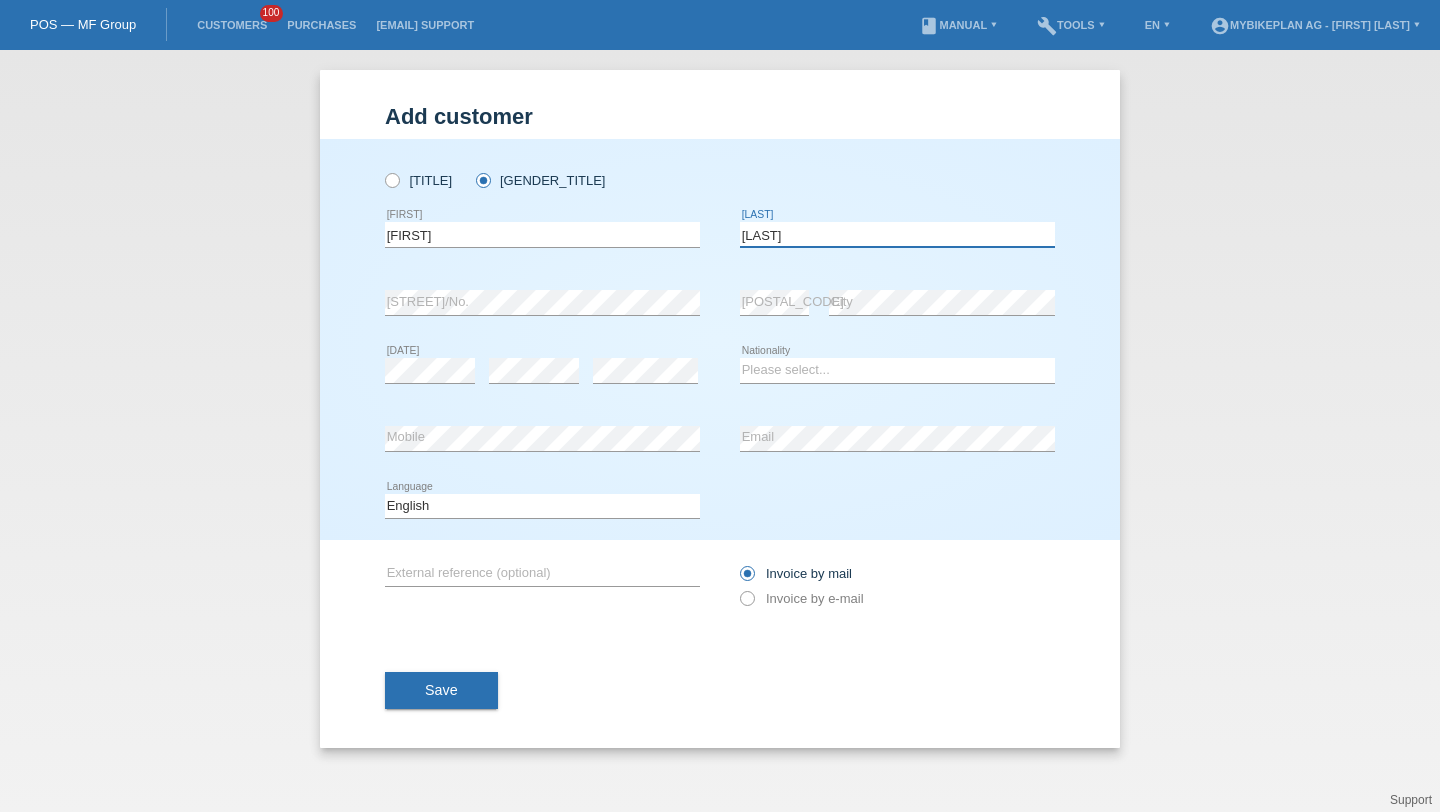 type on "Trächsel" 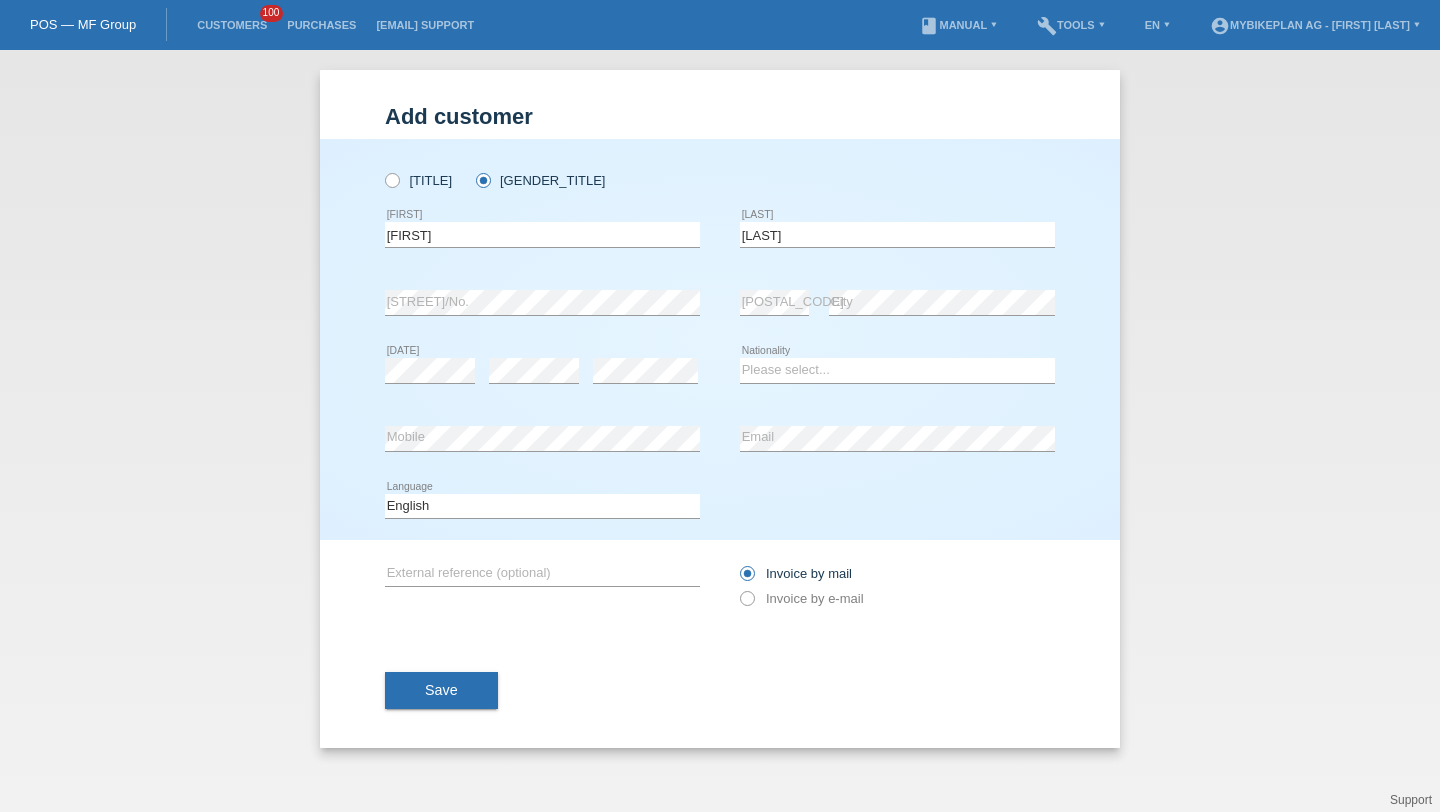 click at bounding box center (897, 383) 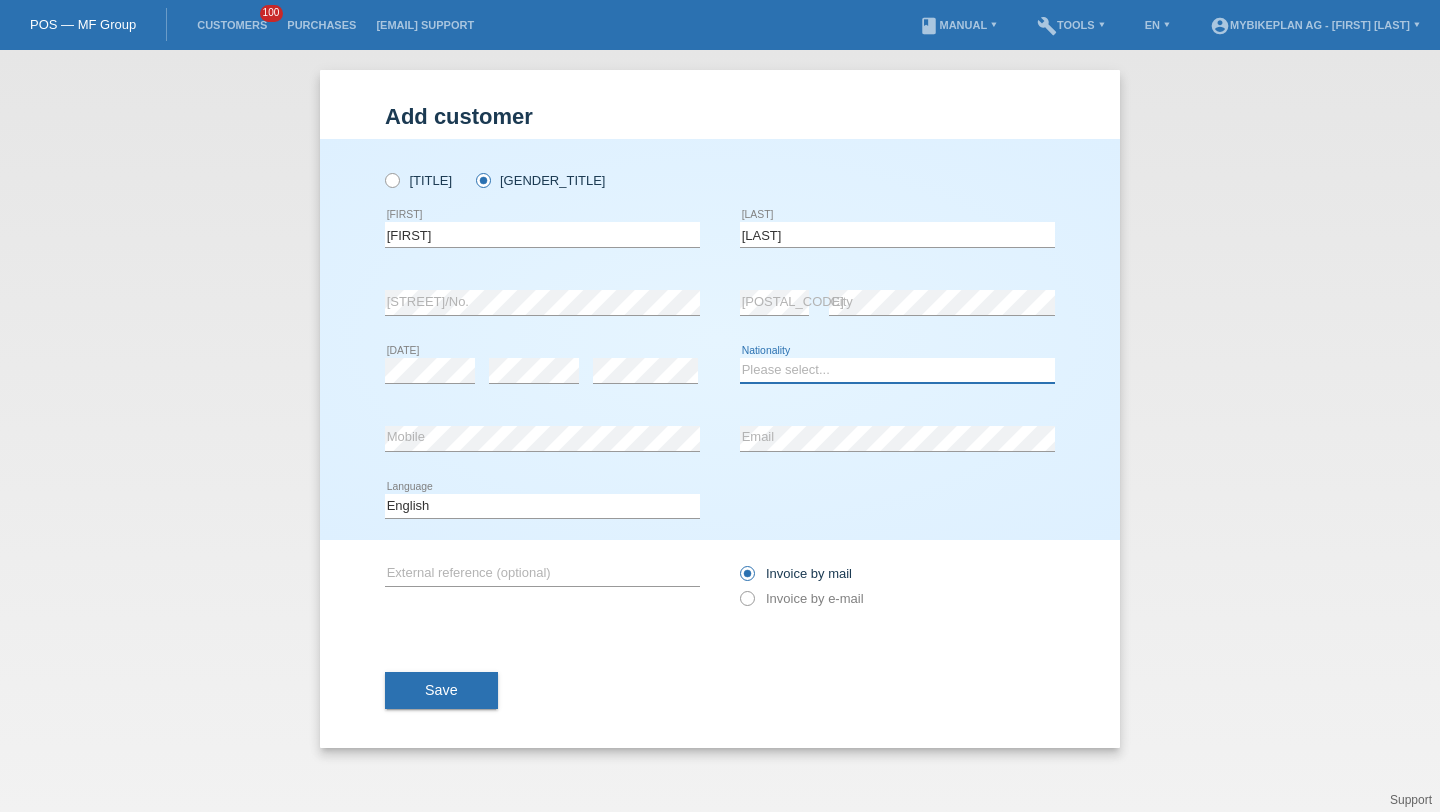 click on "Please select...
Switzerland
Austria
Germany
Liechtenstein
------------
Afghanistan
Åland Islands
Albania
Algeria
American Samoa Andorra Angola Anguilla Antarctica Antigua and Barbuda Argentina Armenia" at bounding box center [897, 370] 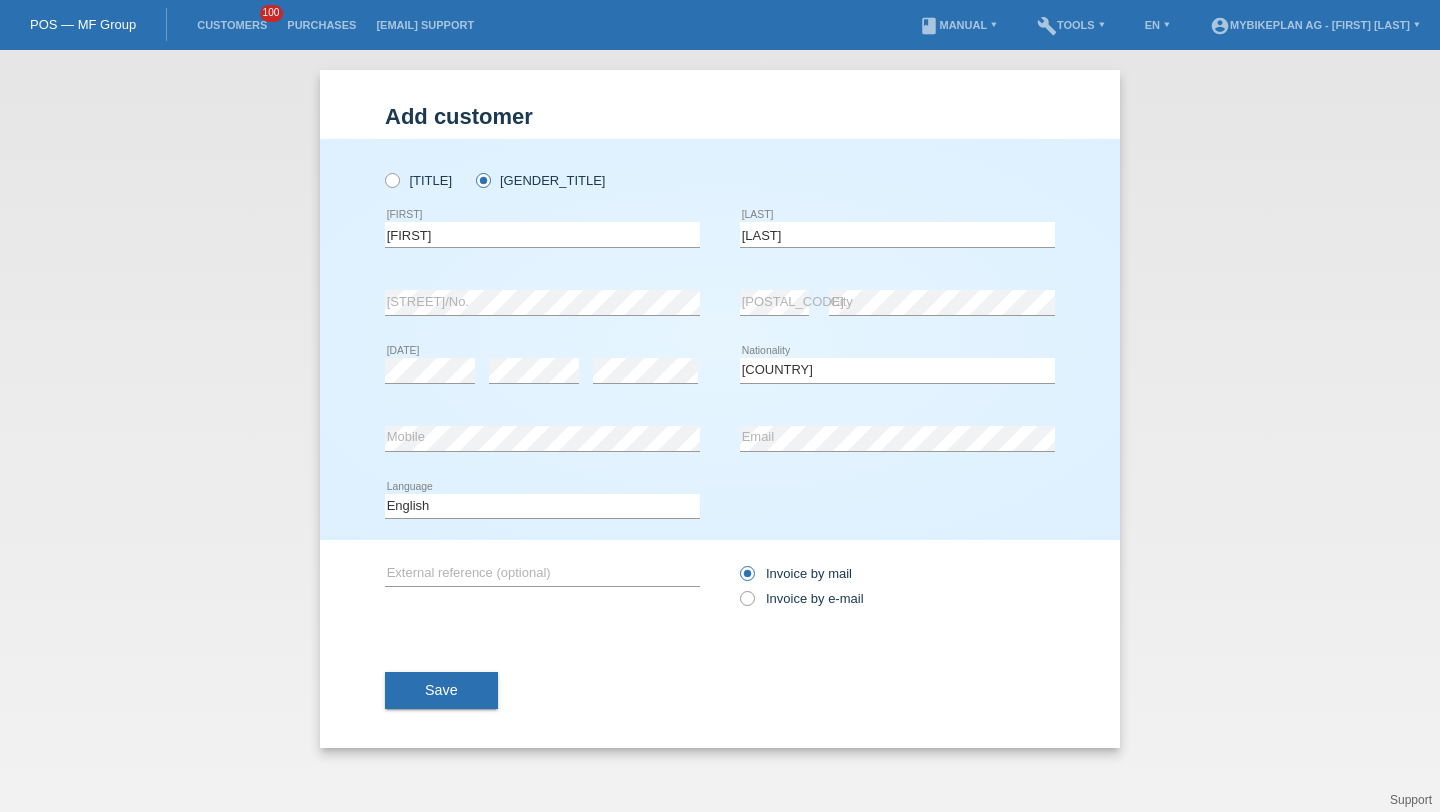 click on "Deutsch
Français
Italiano
English
error
Language" at bounding box center (542, 507) 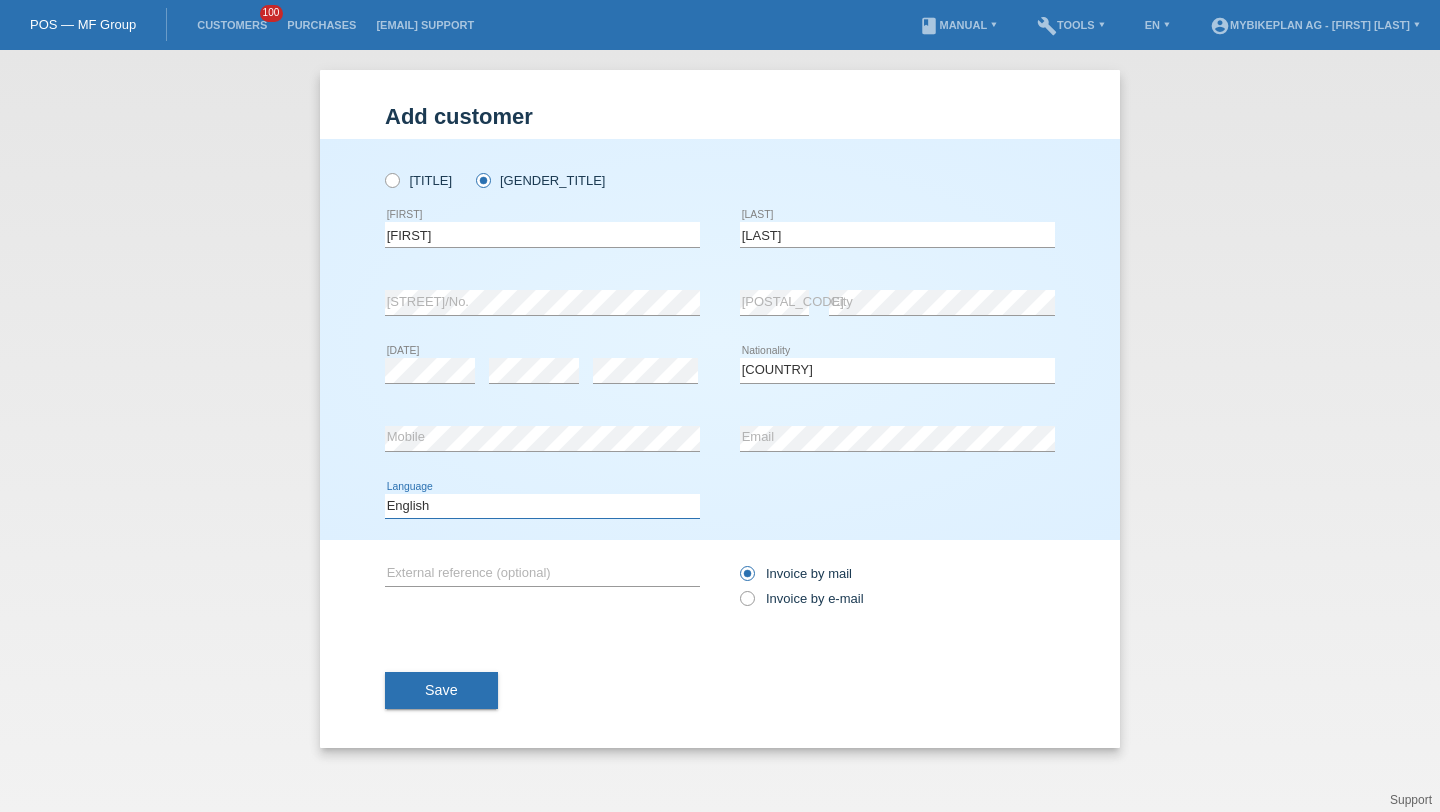 click on "Deutsch
Français
Italiano
English" at bounding box center [542, 506] 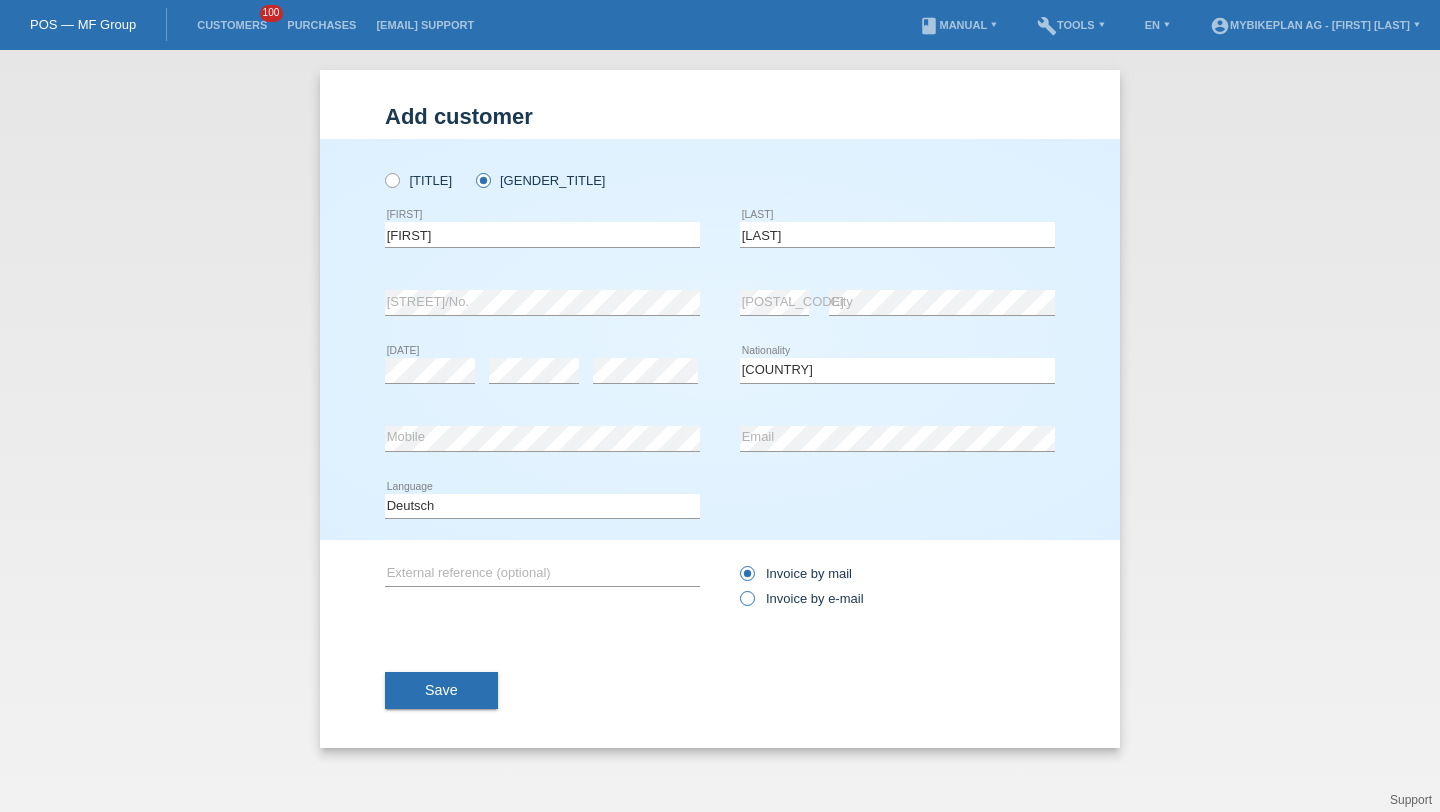 click on "Invoice by e-mail" at bounding box center (802, 598) 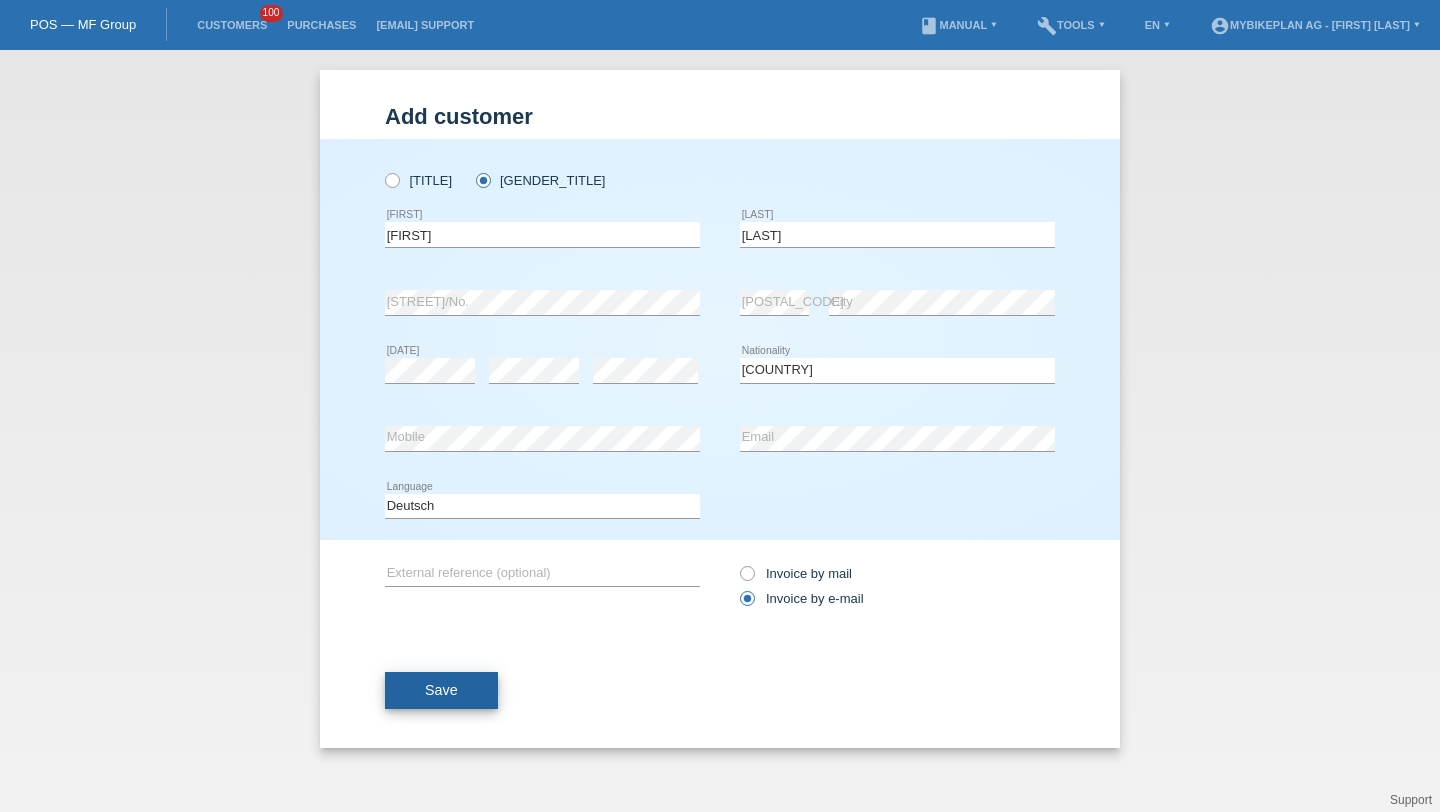 click on "Save" at bounding box center (441, 690) 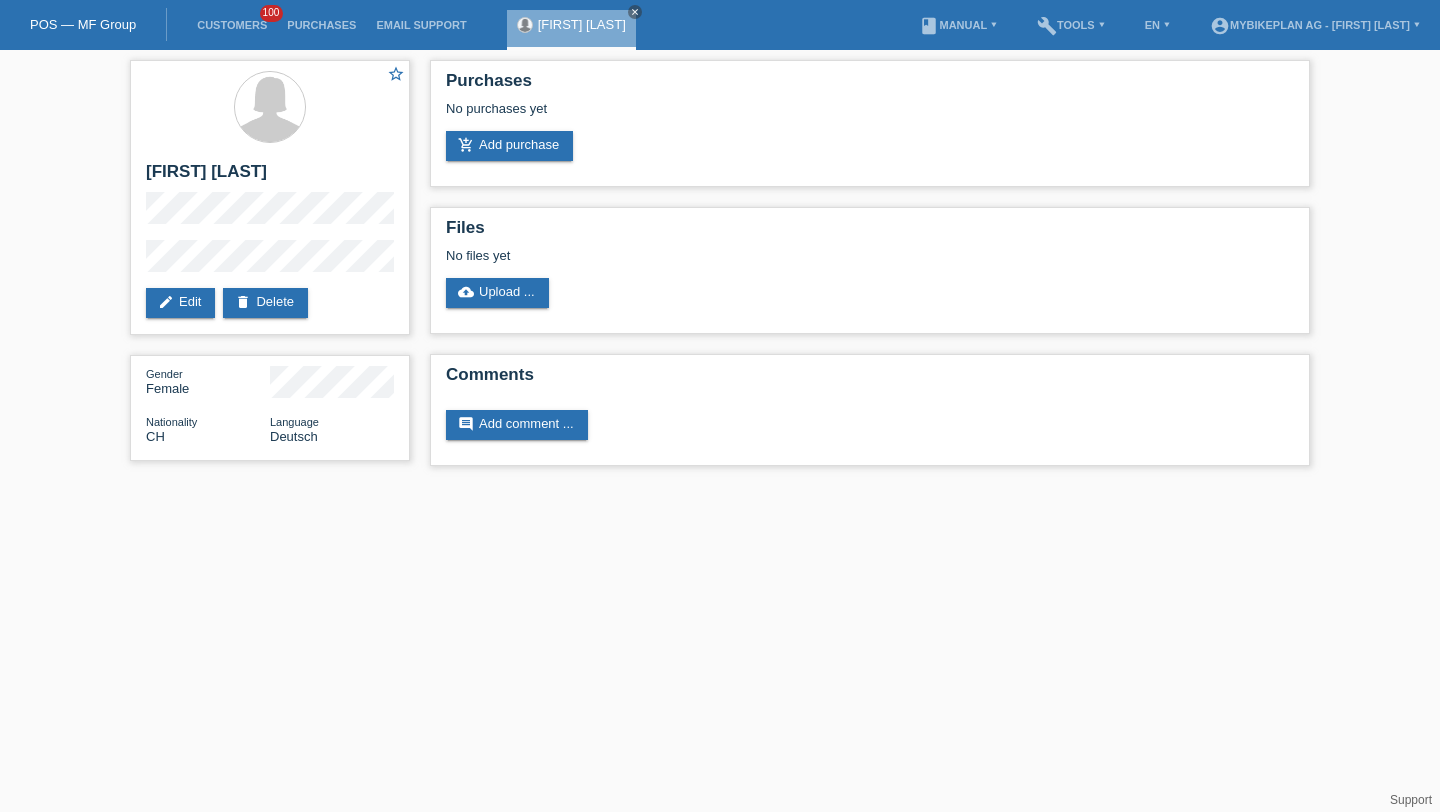 scroll, scrollTop: 0, scrollLeft: 0, axis: both 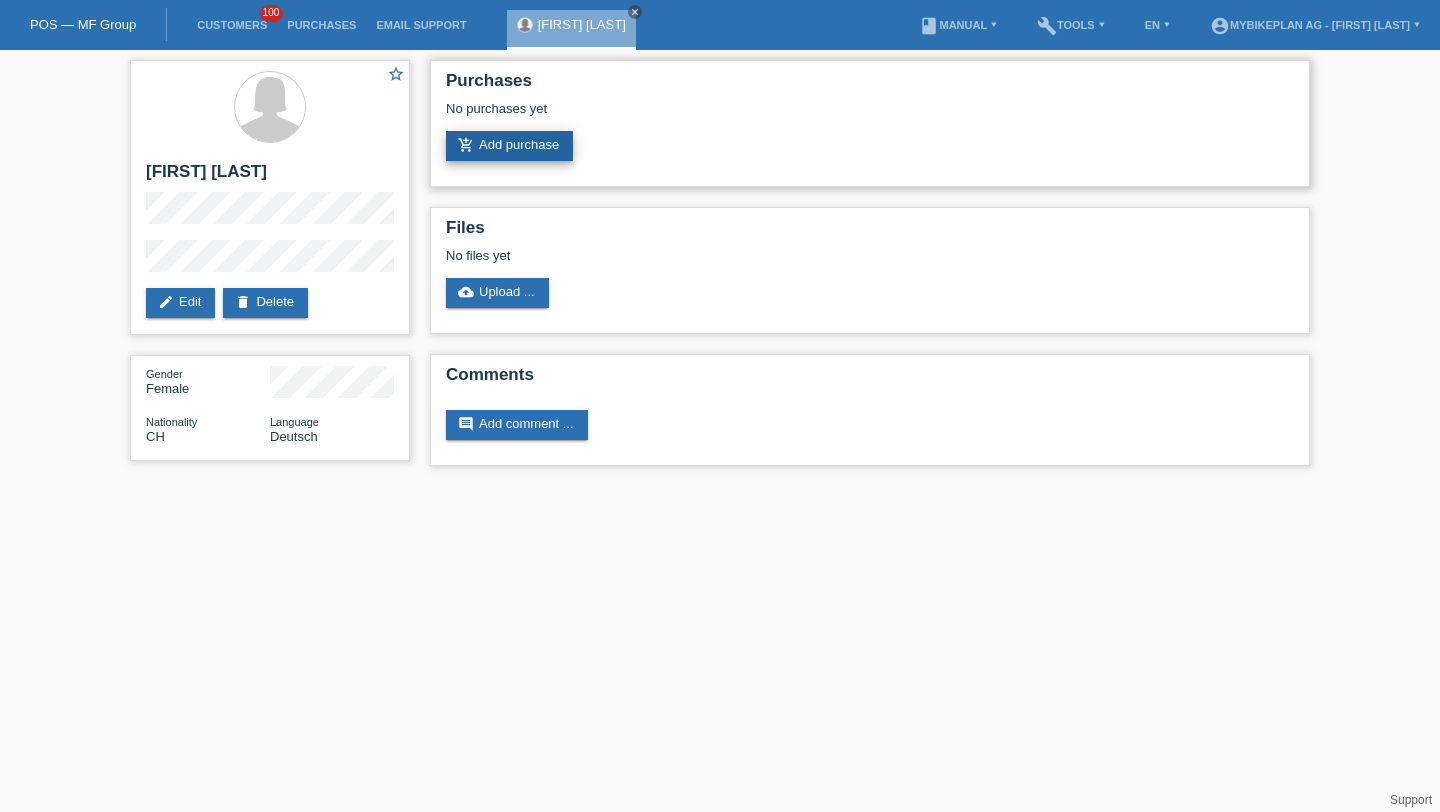 click on "add_shopping_cart  Add purchase" at bounding box center (509, 146) 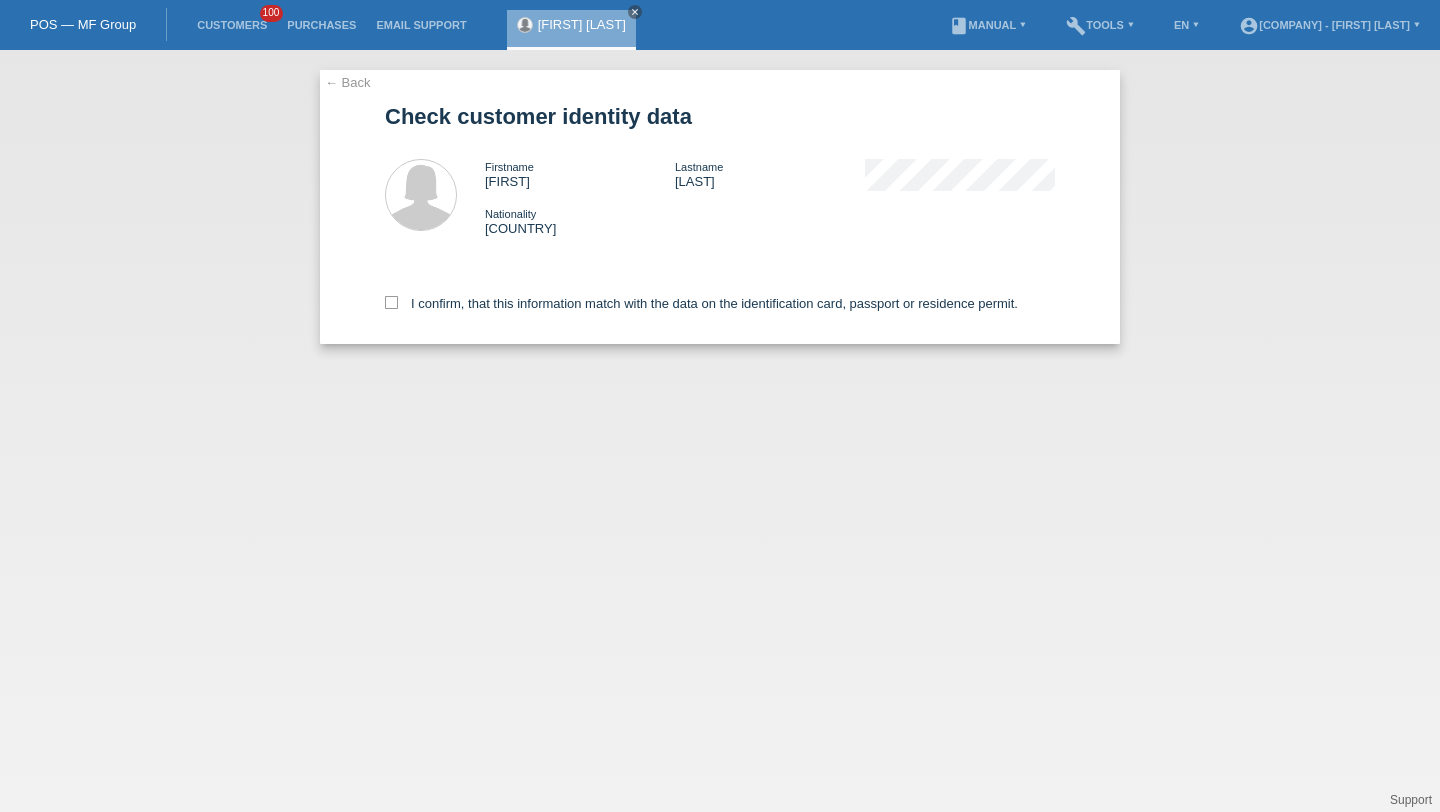 scroll, scrollTop: 0, scrollLeft: 0, axis: both 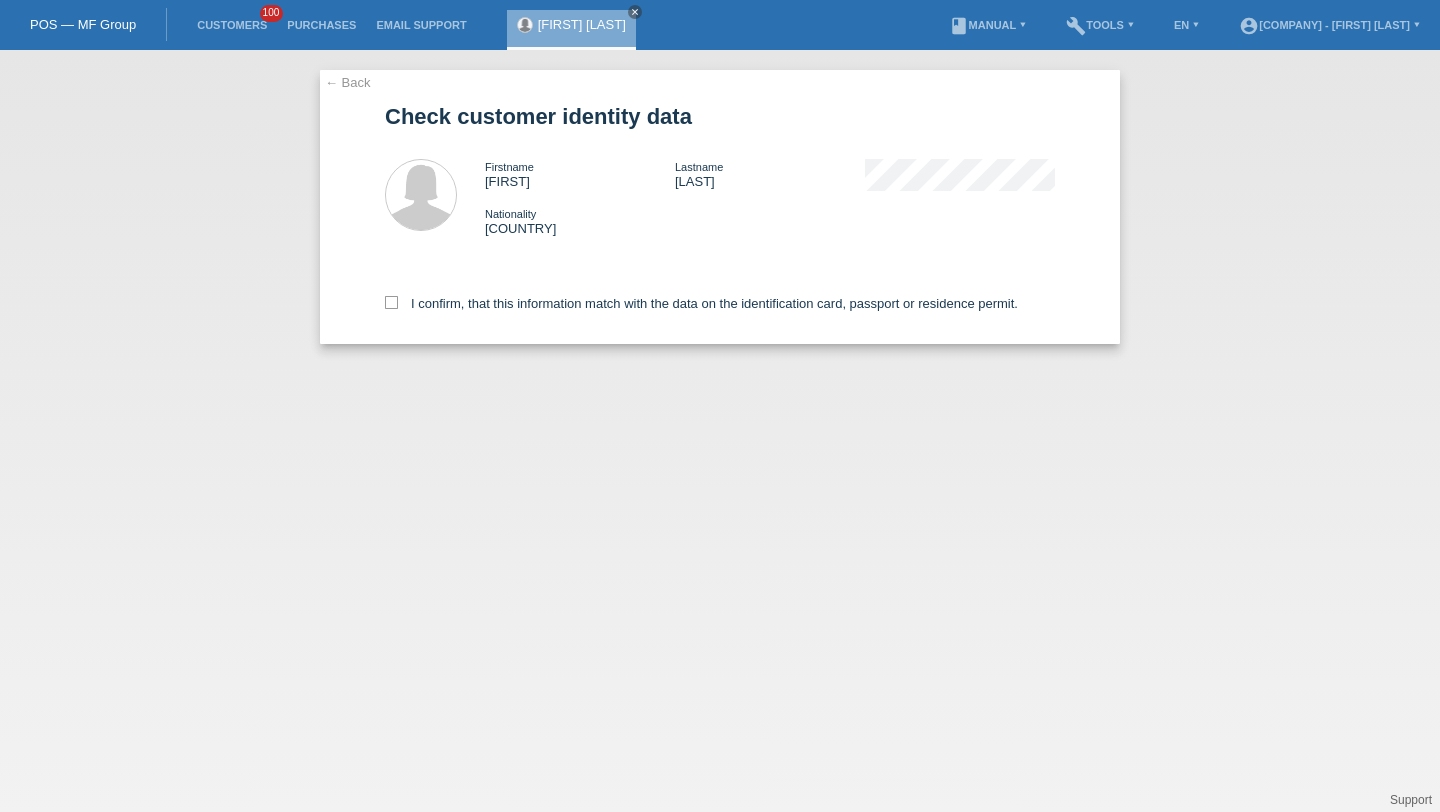 click on "I confirm, that this information match with the data on the identification card, passport or residence permit." at bounding box center (720, 300) 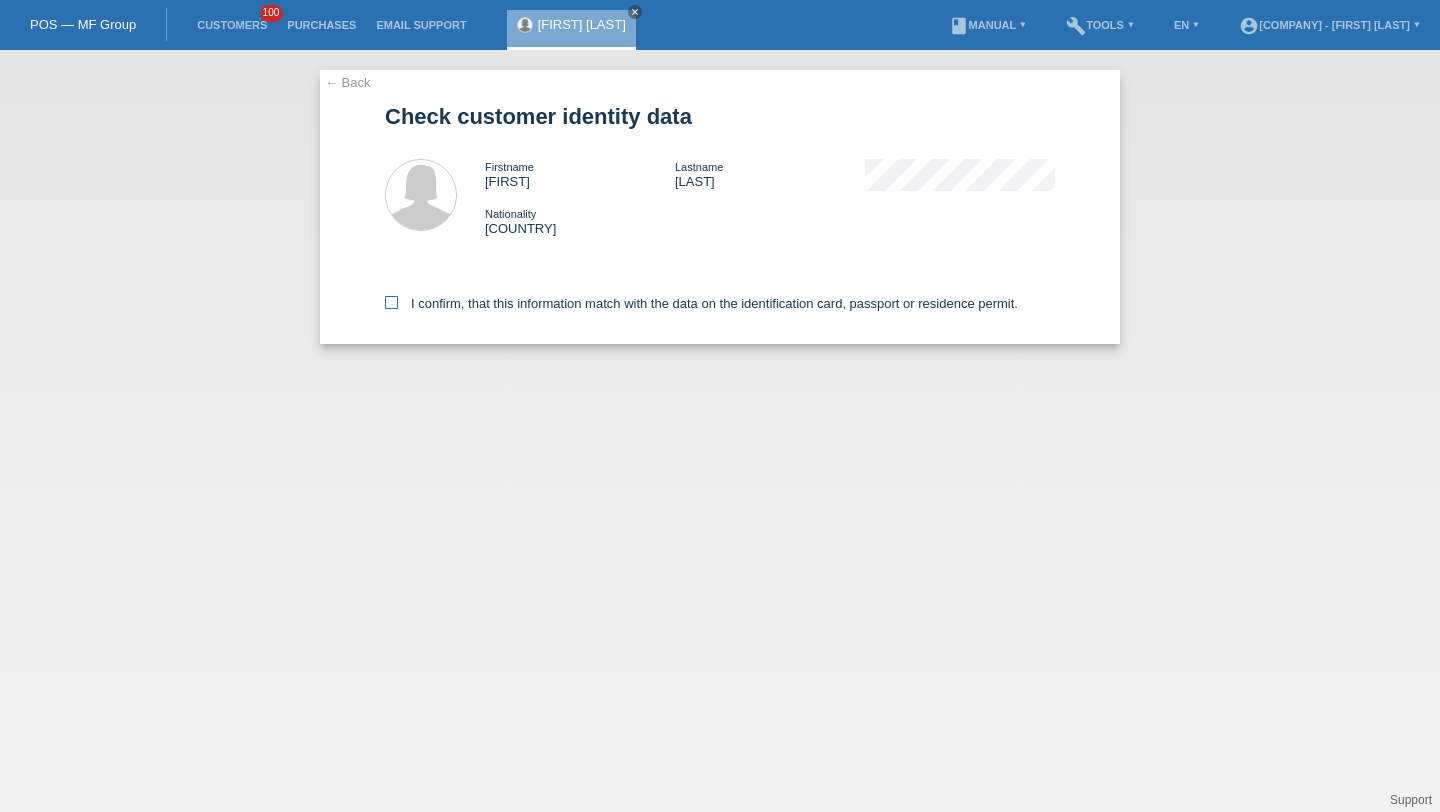 click on "I confirm, that this information match with the data on the identification card, passport or residence permit." at bounding box center (701, 303) 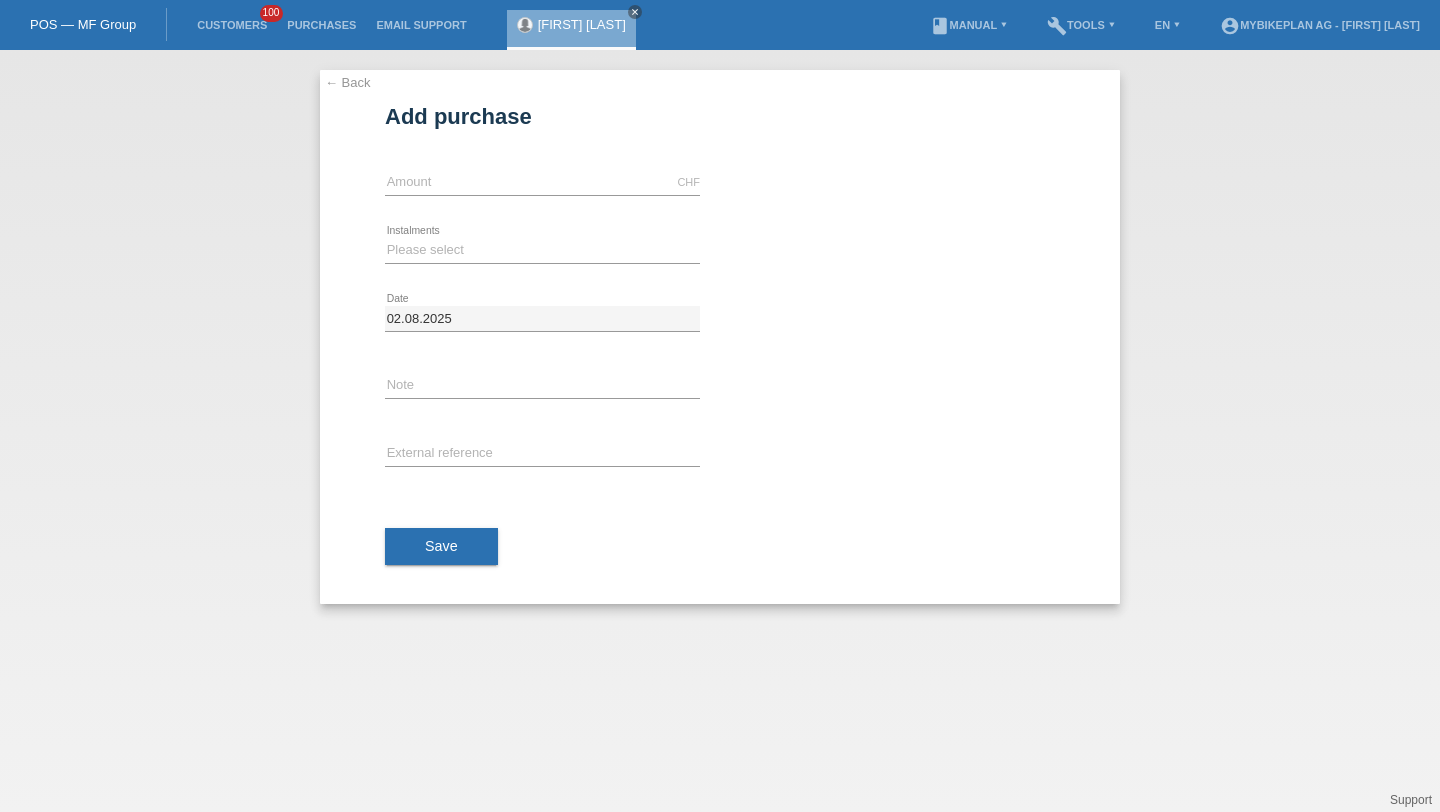 scroll, scrollTop: 0, scrollLeft: 0, axis: both 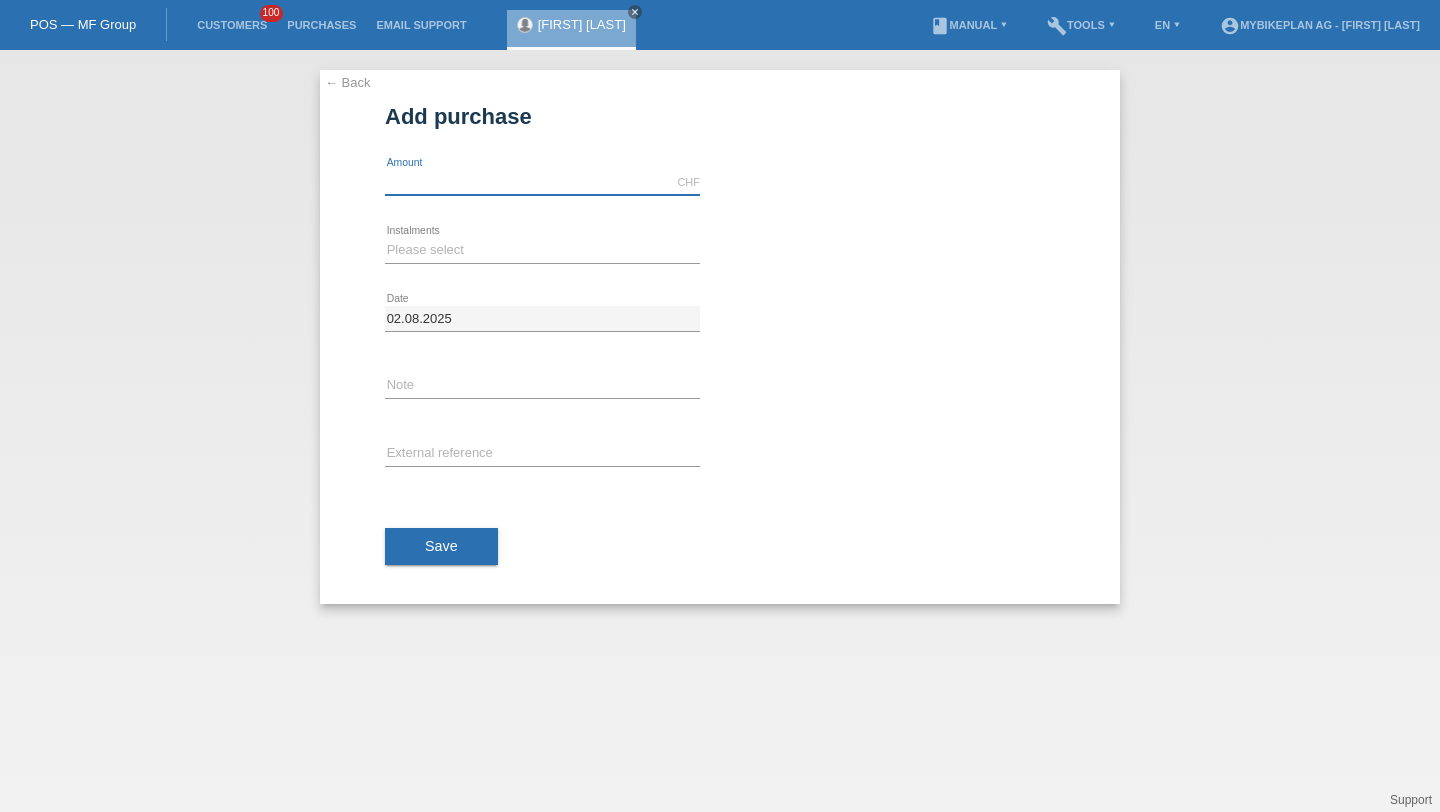 click at bounding box center [542, 182] 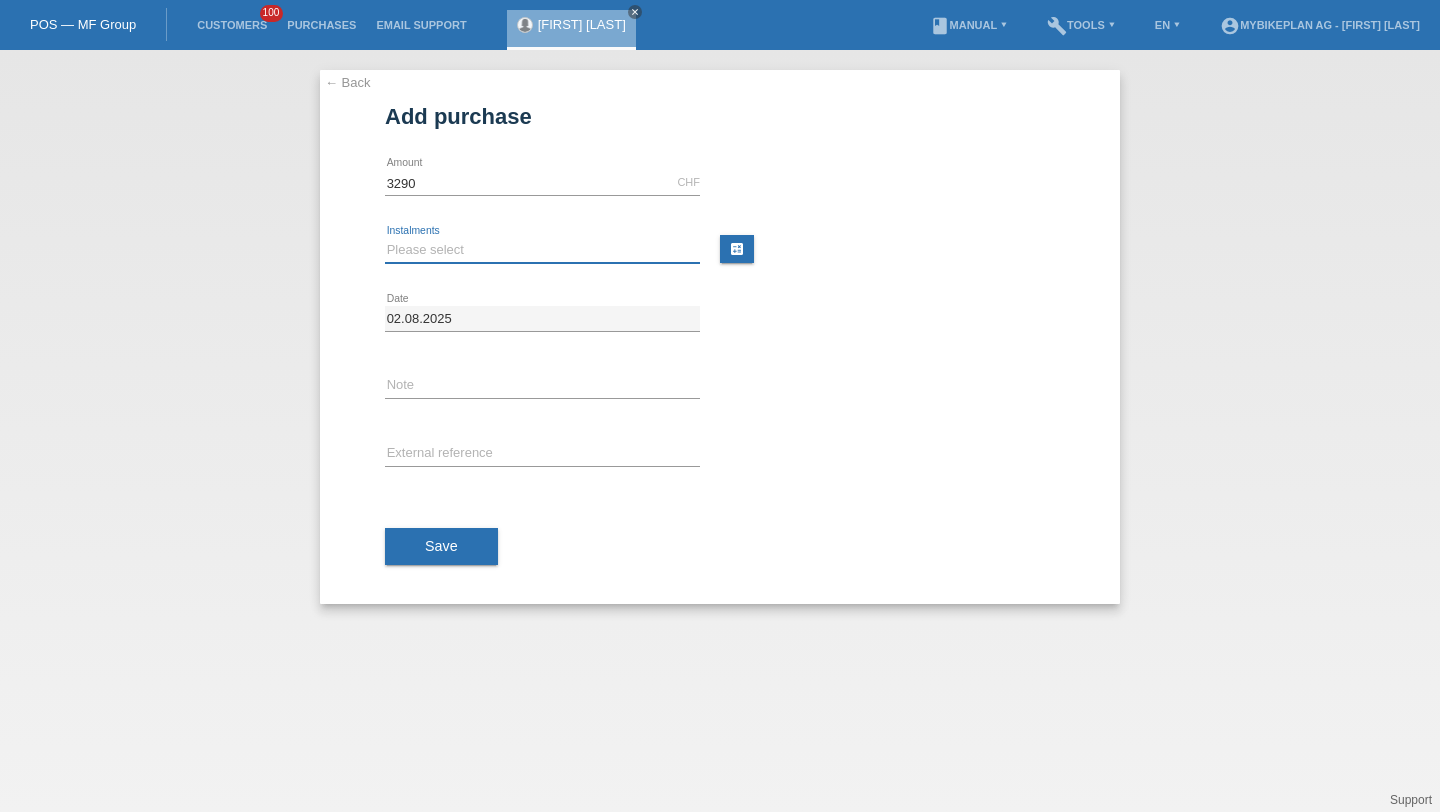 type on "3290.00" 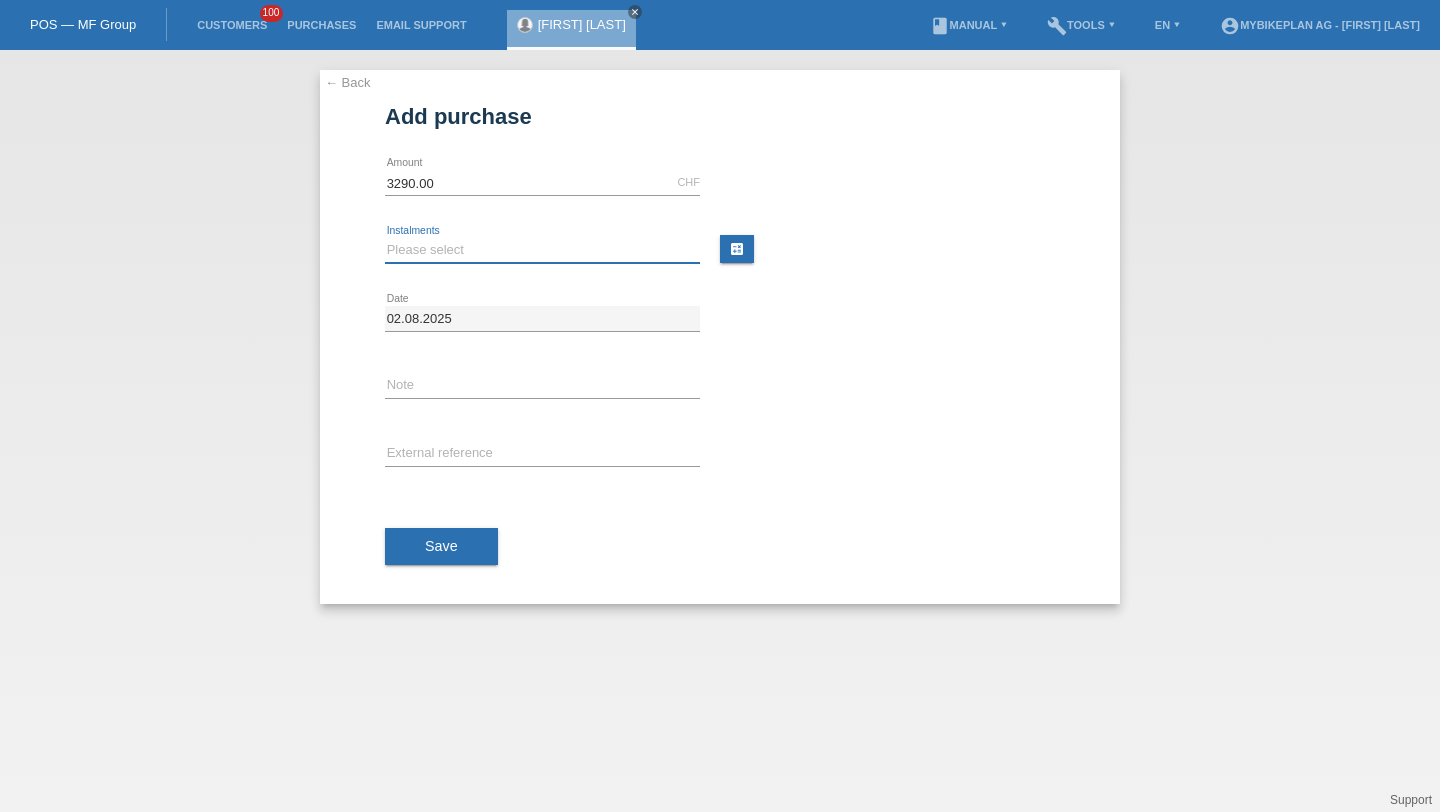 select on "487" 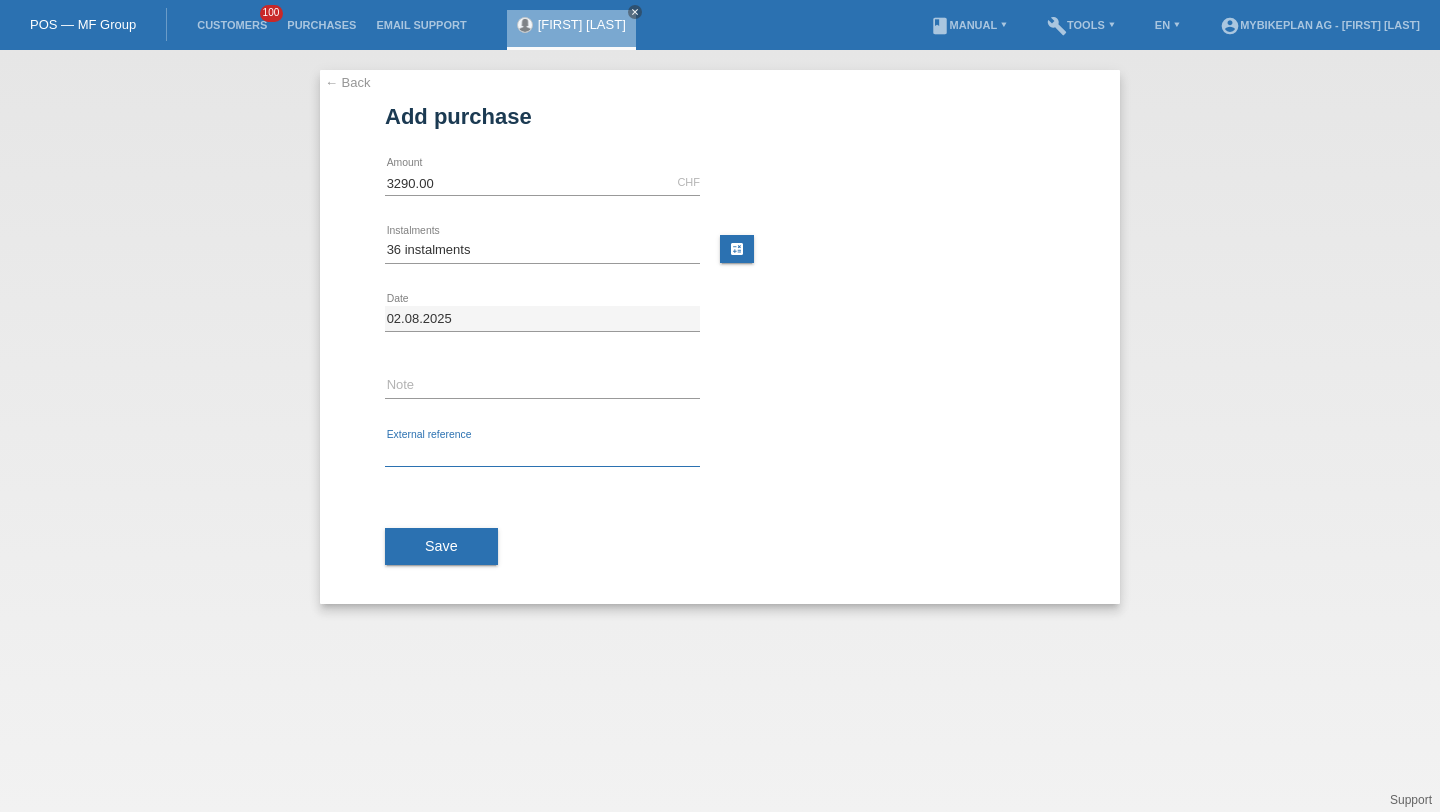 click at bounding box center [542, 454] 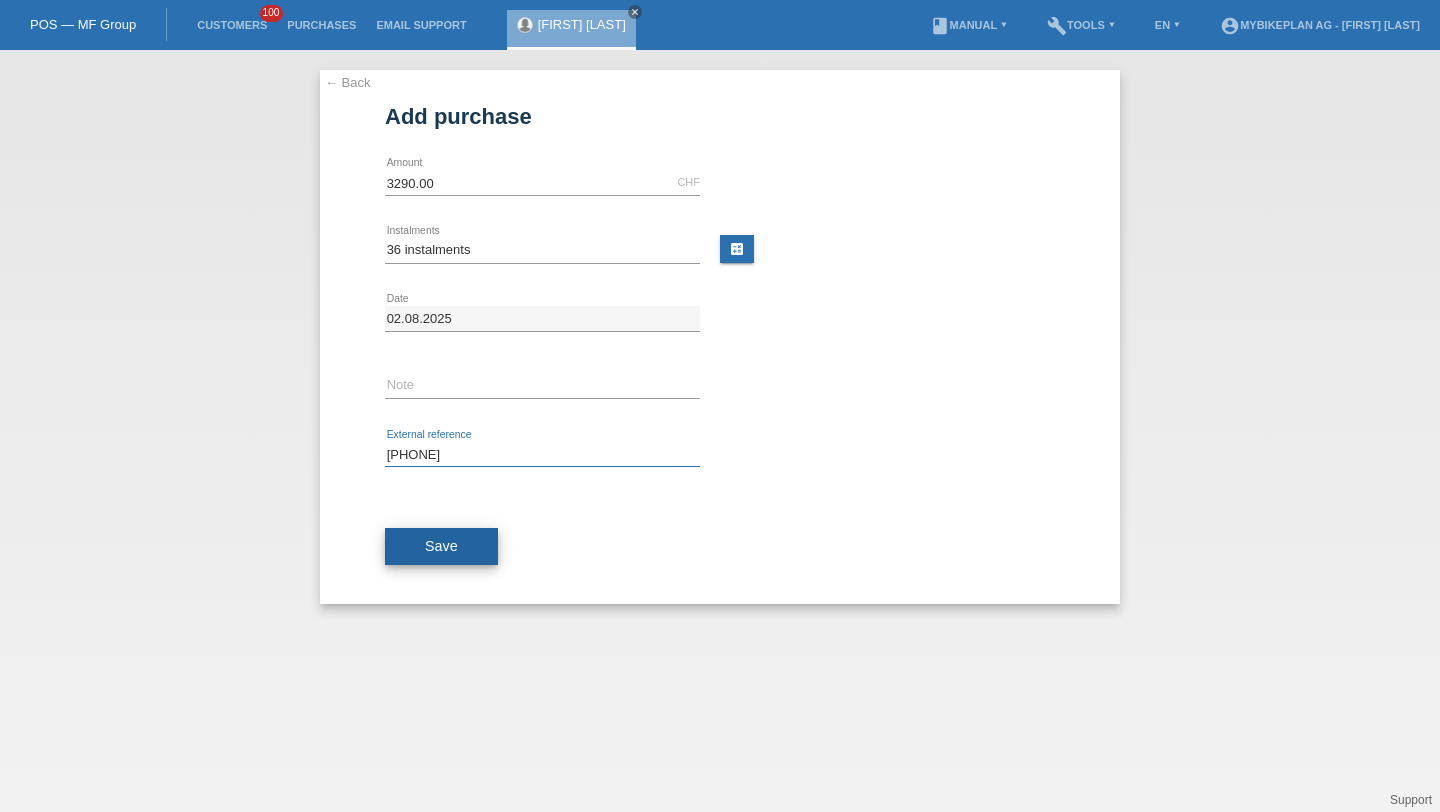 type on "[PHONE]" 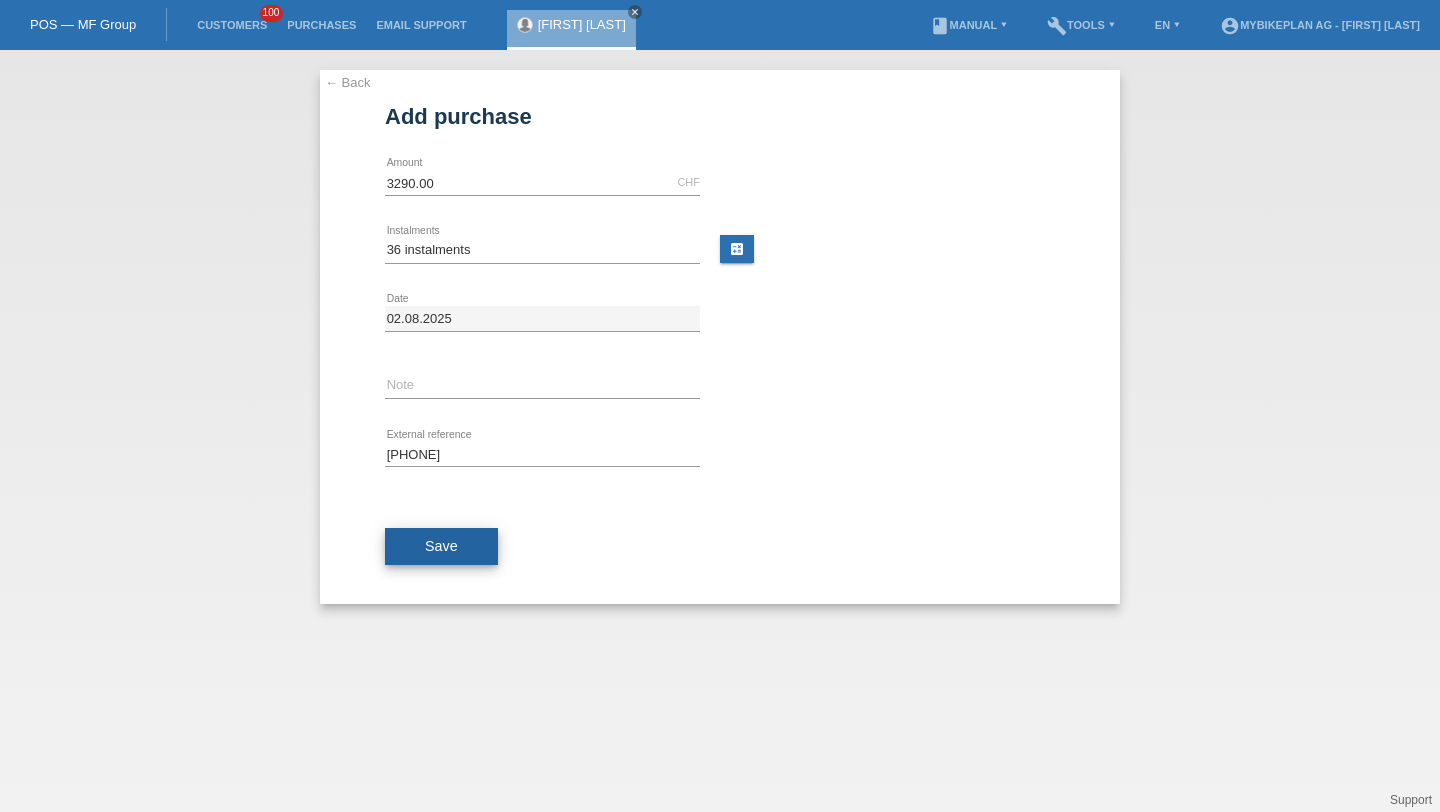 click on "Save" at bounding box center (441, 546) 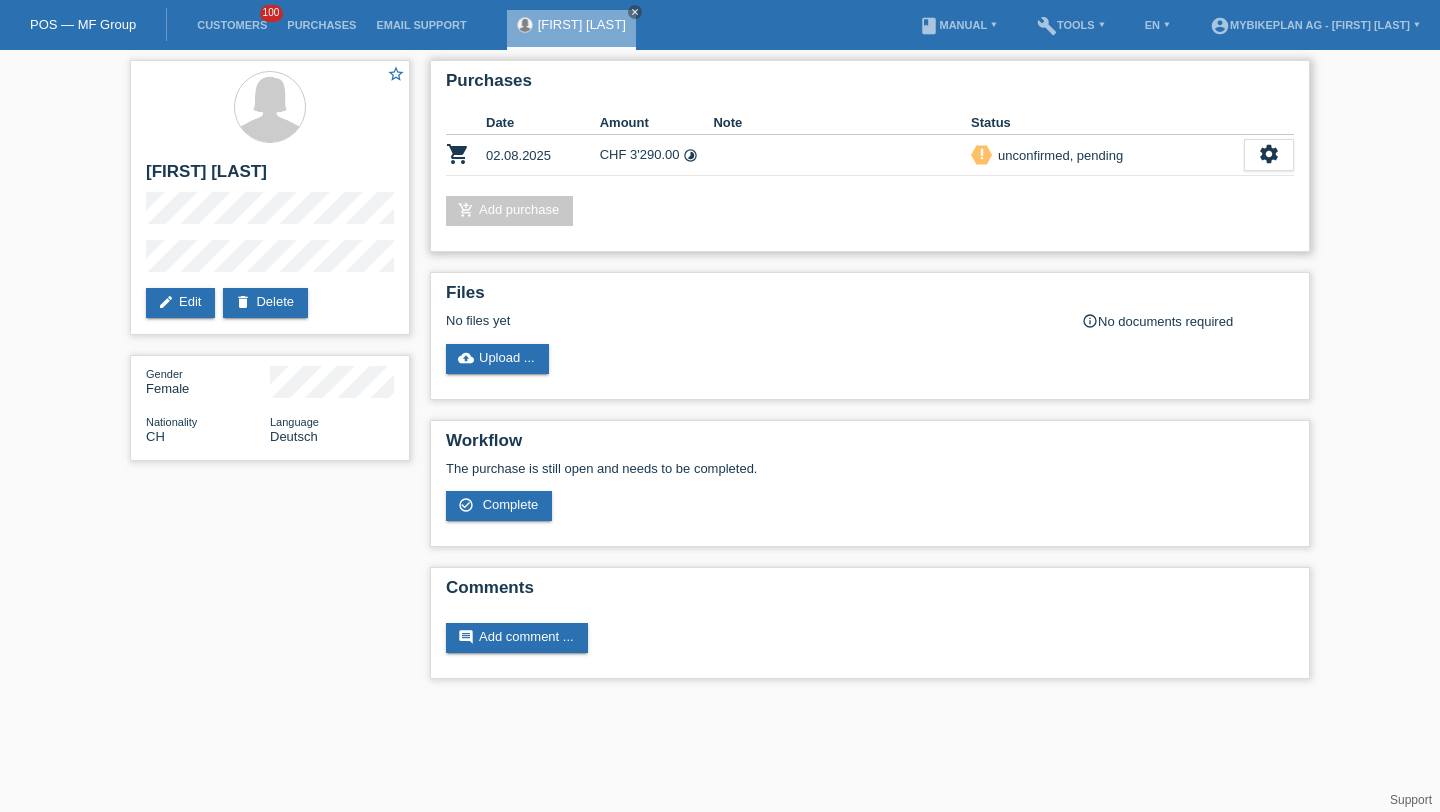 scroll, scrollTop: 0, scrollLeft: 0, axis: both 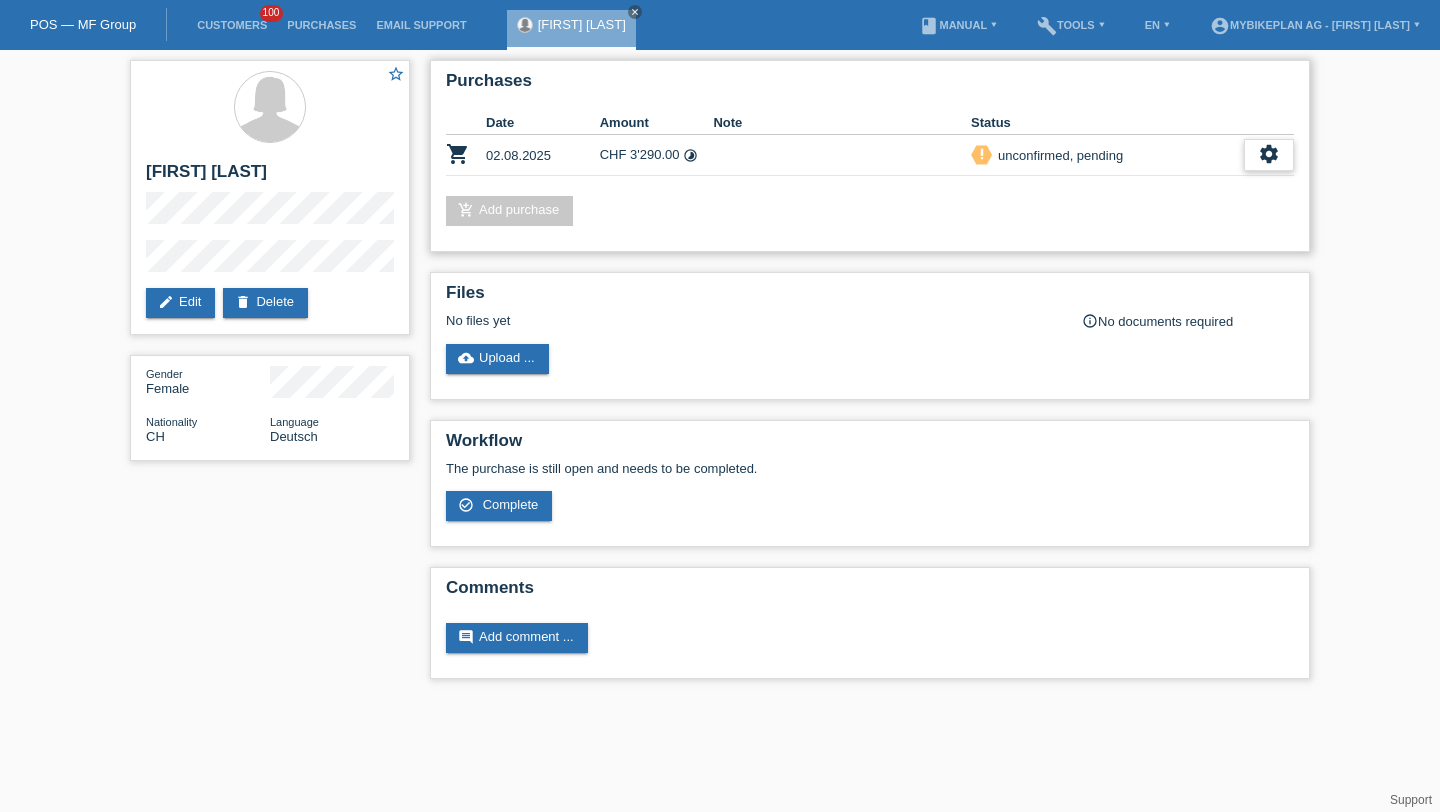 click on "settings" at bounding box center [1269, 154] 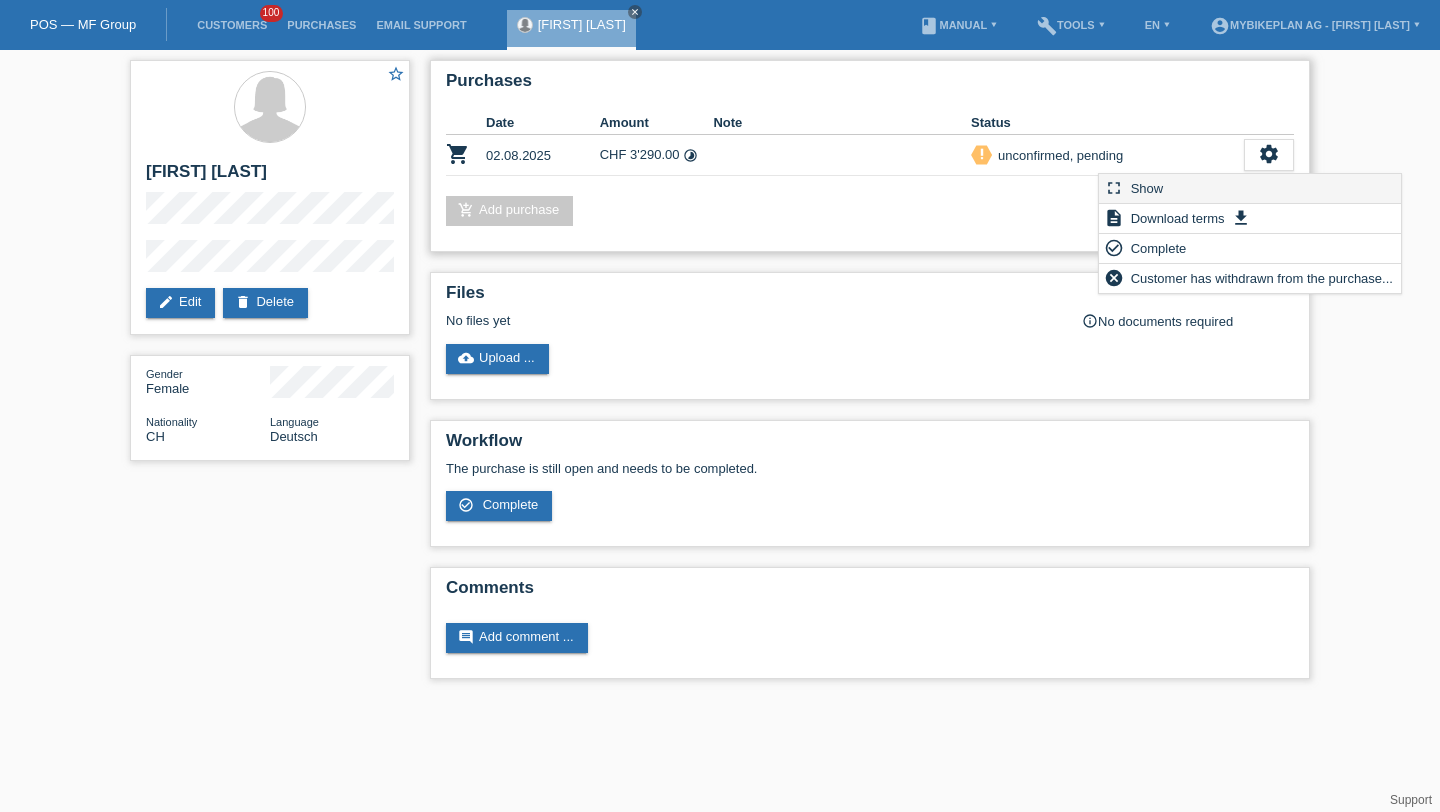 click on "fullscreen   Show" at bounding box center [1250, 189] 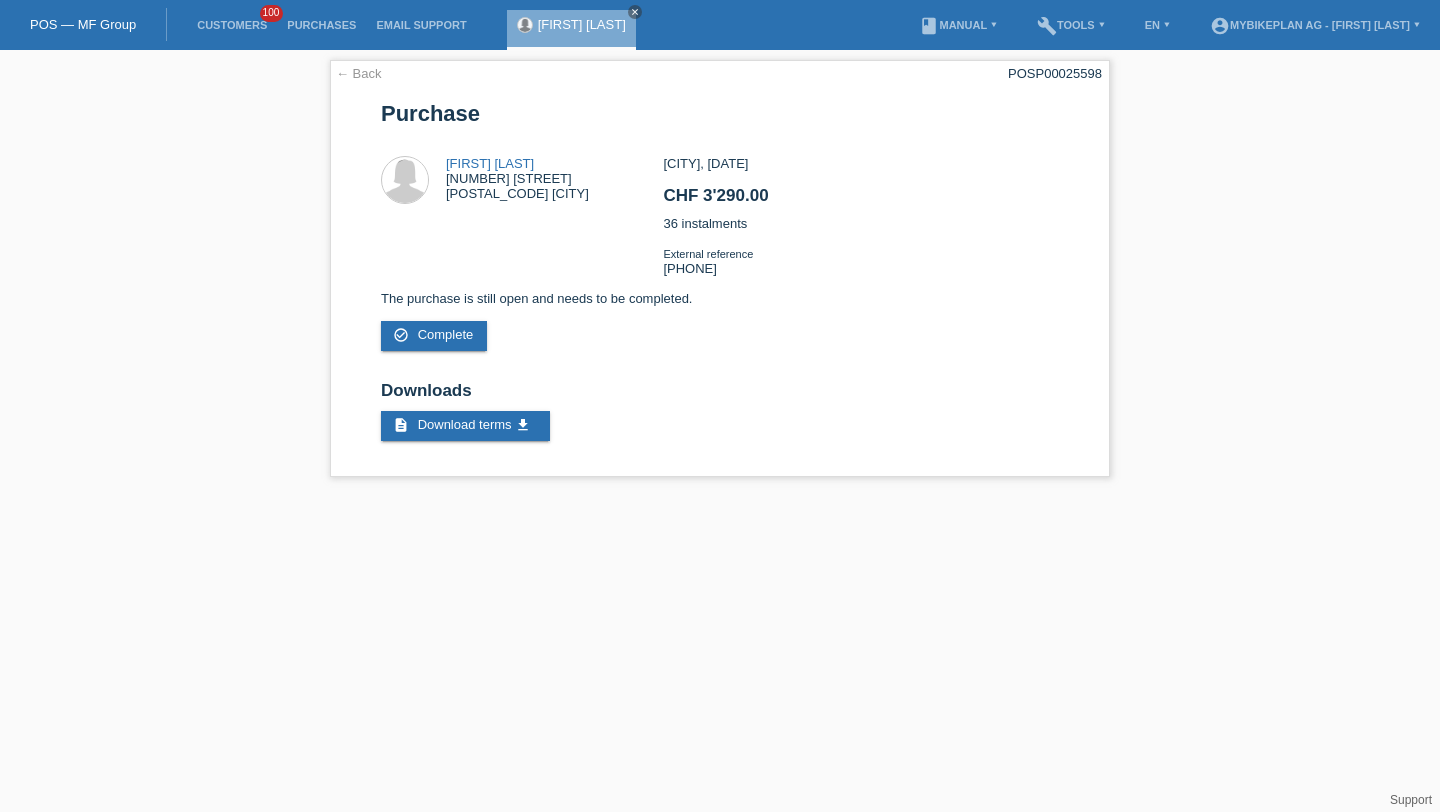 scroll, scrollTop: 0, scrollLeft: 0, axis: both 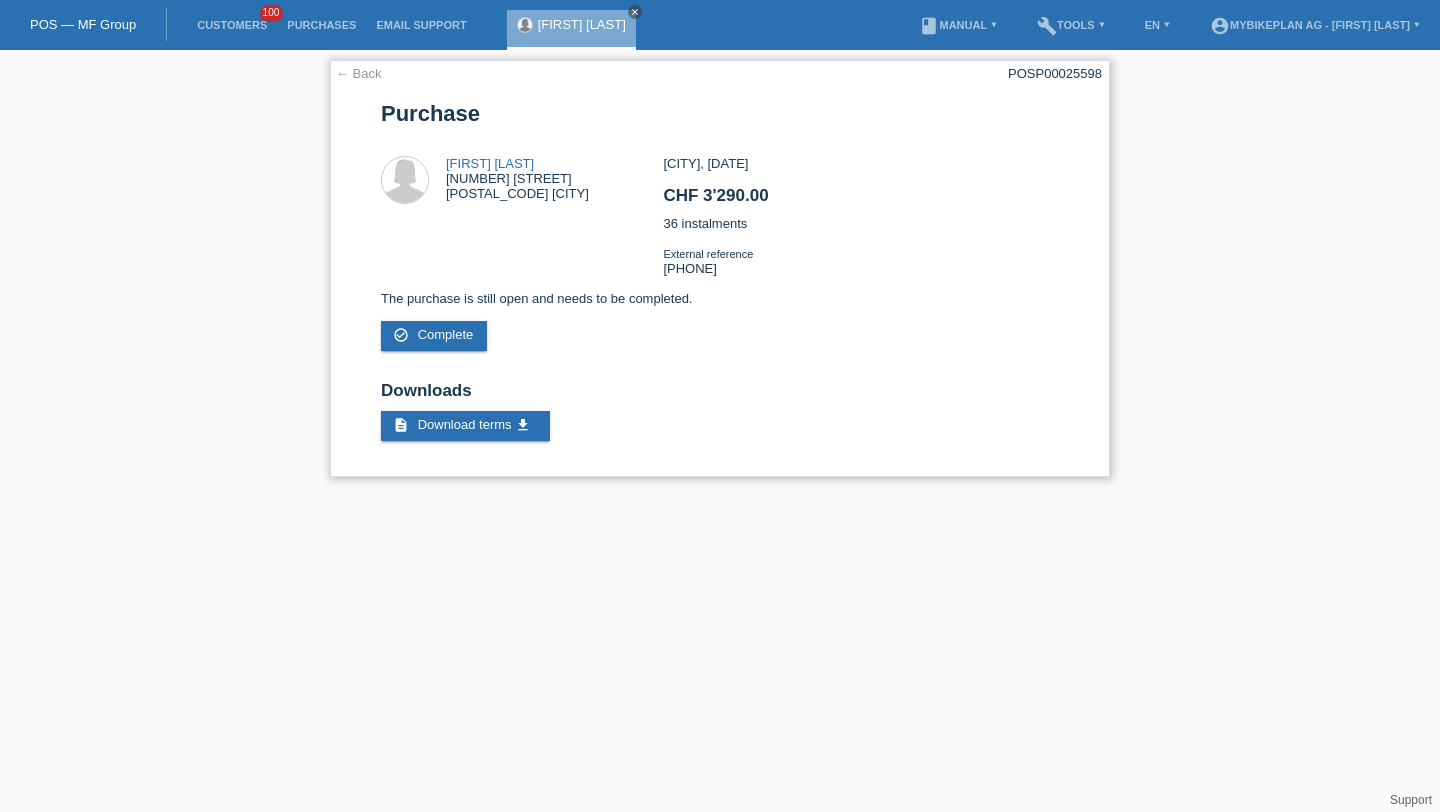 click on "POSP00025598" at bounding box center [1055, 73] 